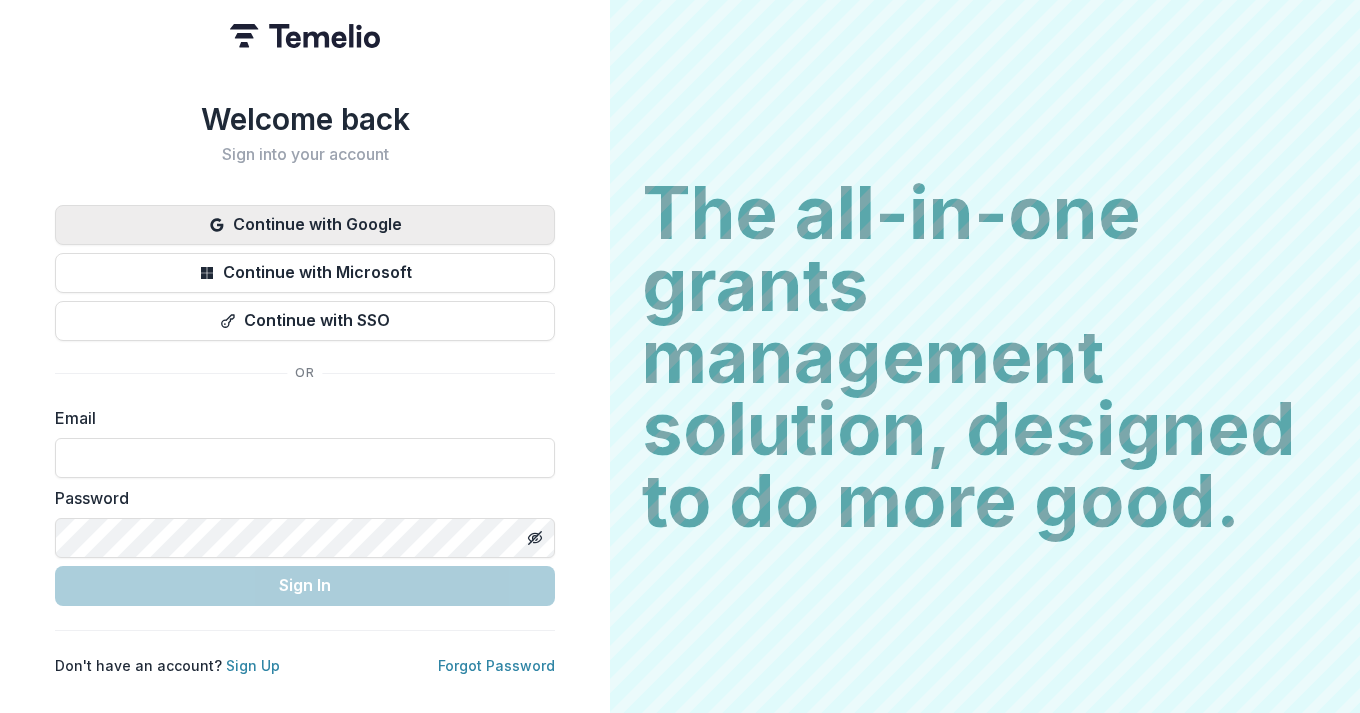 scroll, scrollTop: 0, scrollLeft: 0, axis: both 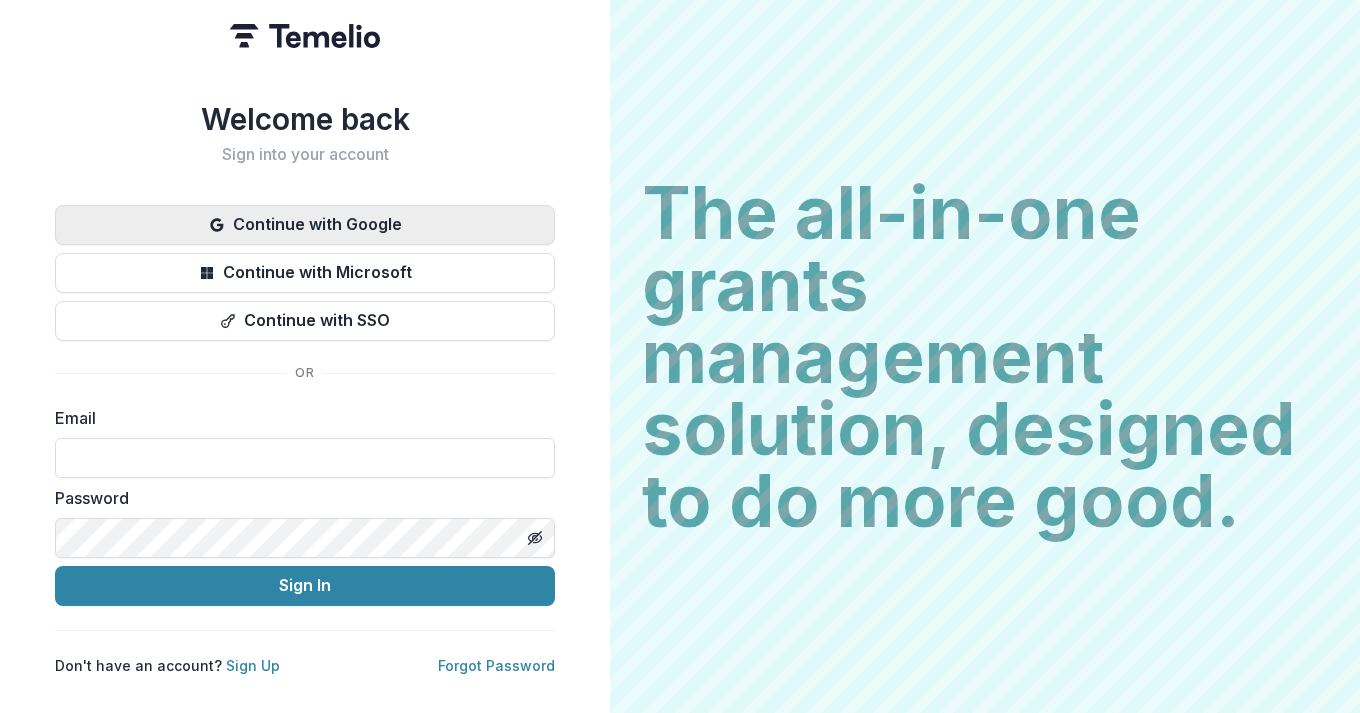 click on "Continue with Google" at bounding box center [305, 225] 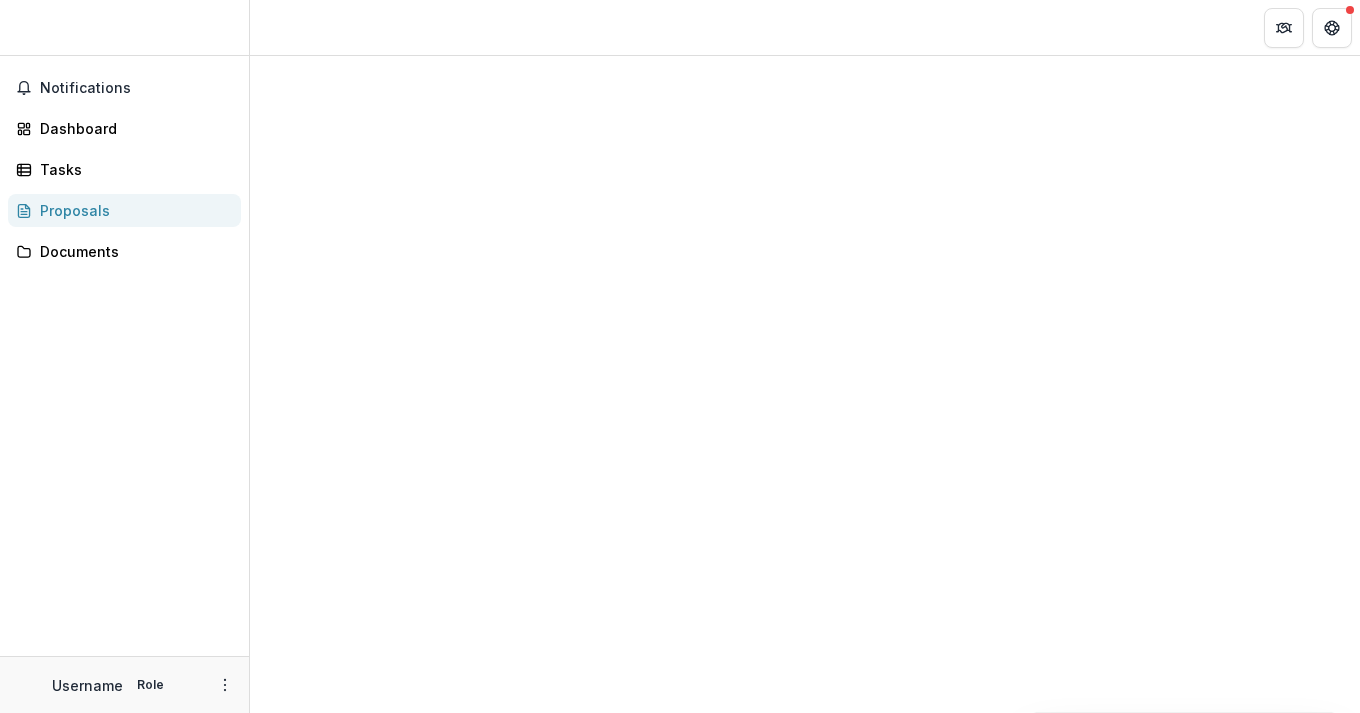 scroll, scrollTop: 0, scrollLeft: 0, axis: both 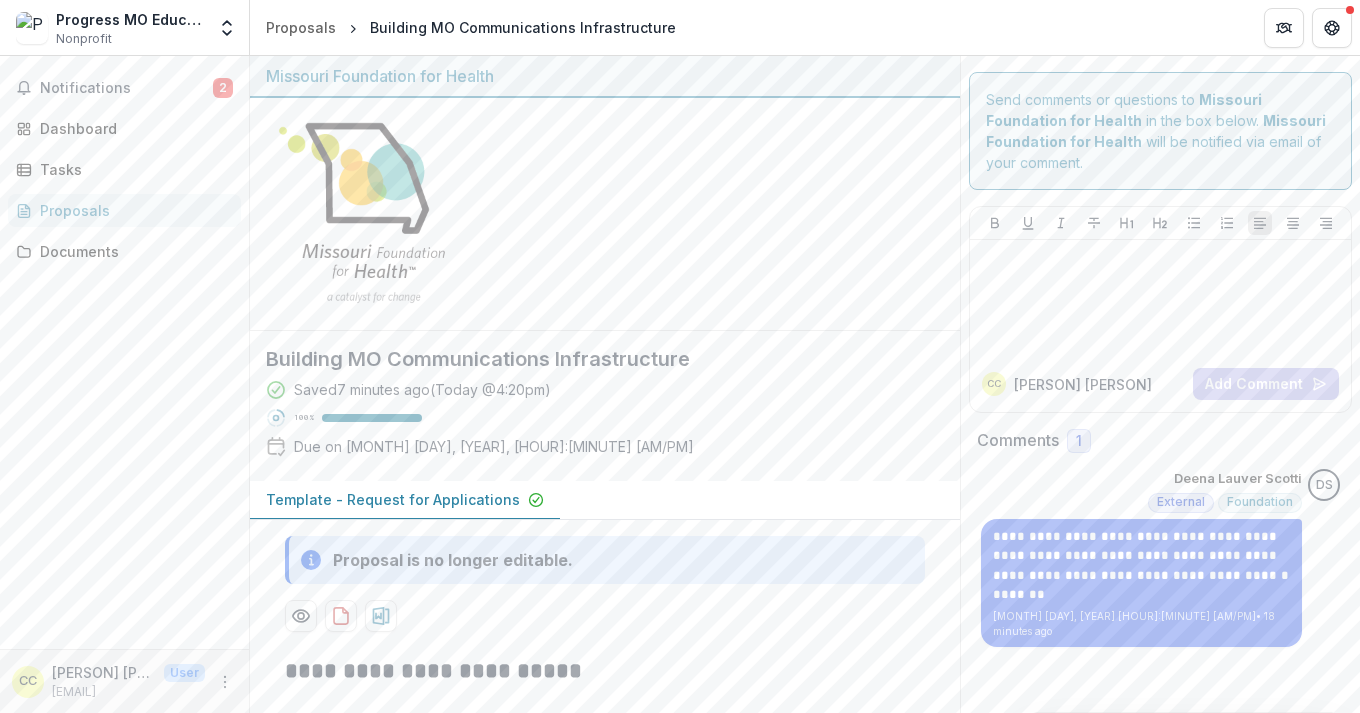 drag, startPoint x: 109, startPoint y: 80, endPoint x: 190, endPoint y: 520, distance: 447.39355 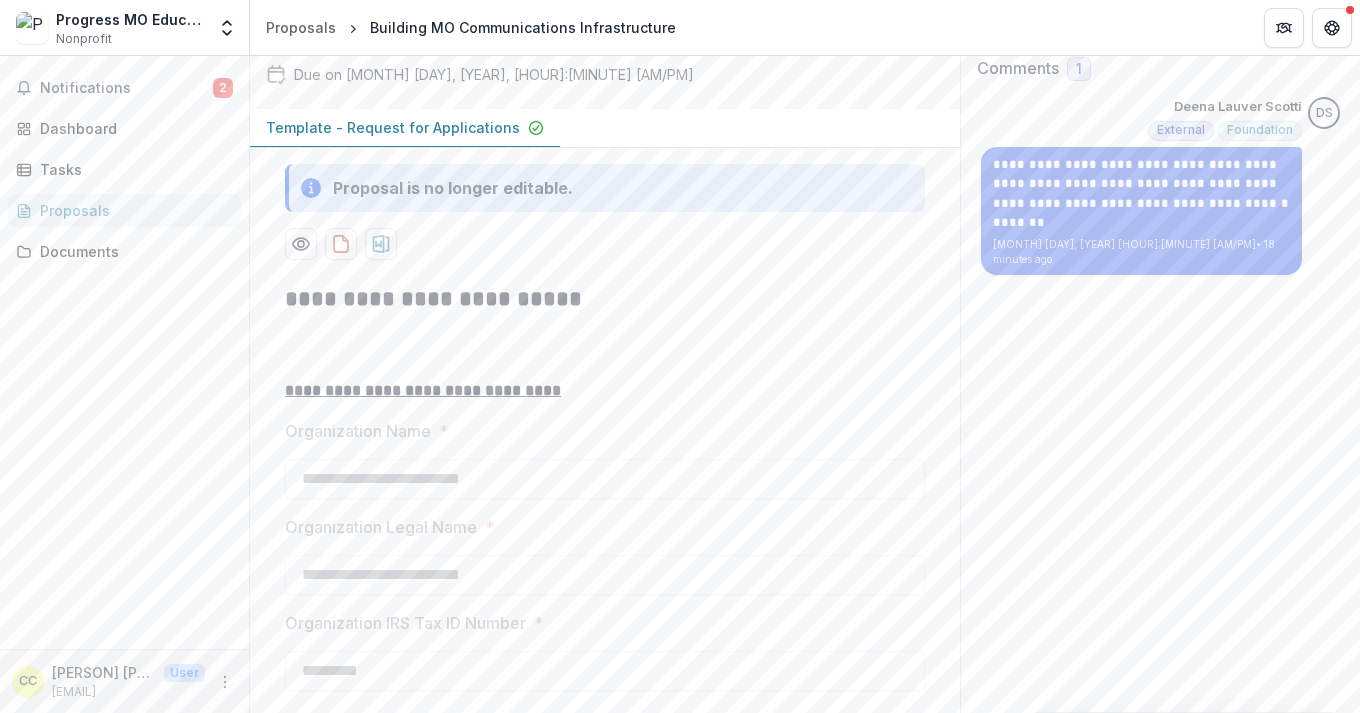 scroll, scrollTop: 376, scrollLeft: 0, axis: vertical 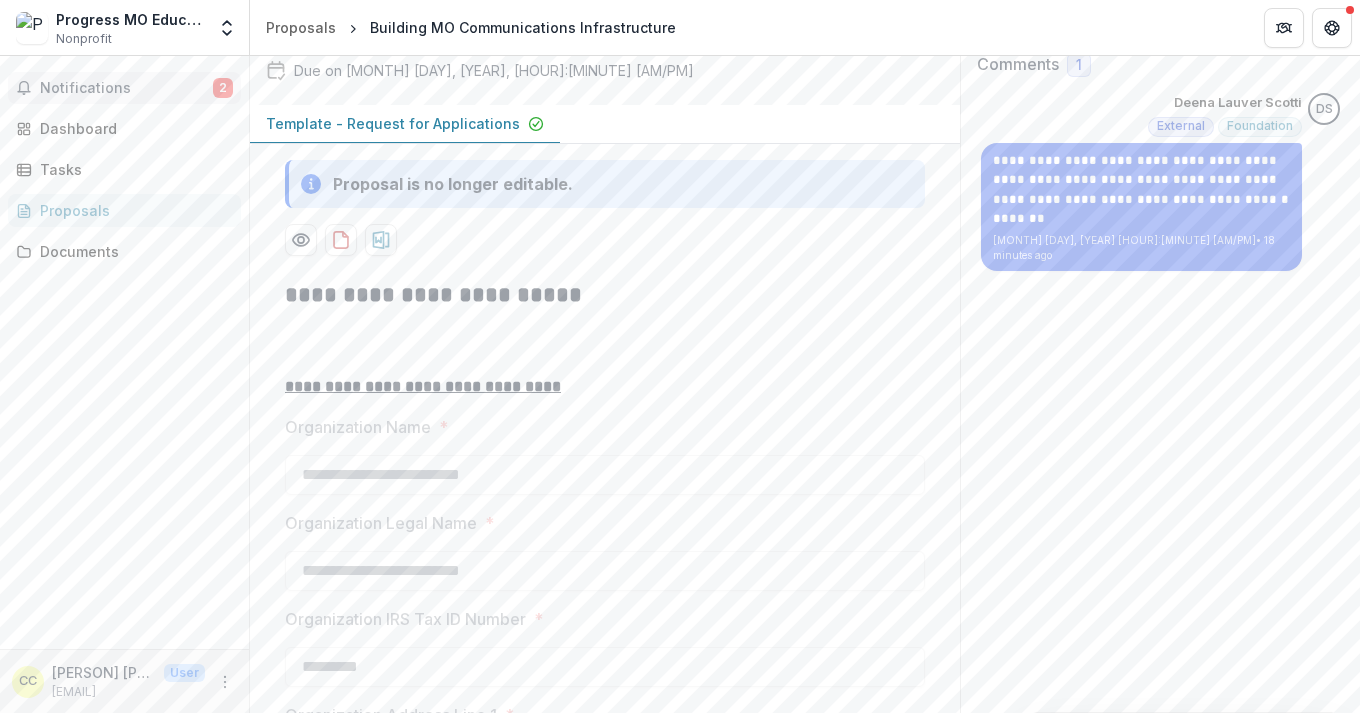 click on "Notifications" at bounding box center (126, 88) 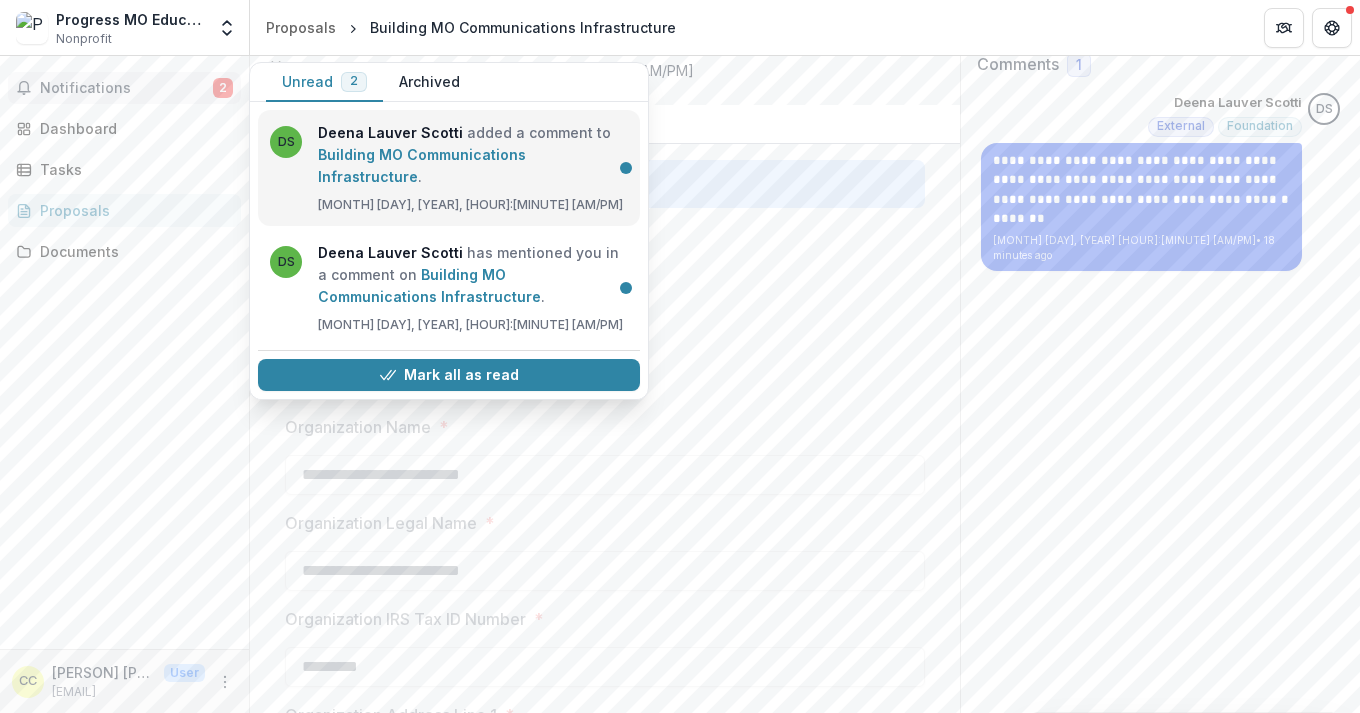 click on "Building MO Communications Infrastructure" at bounding box center [422, 165] 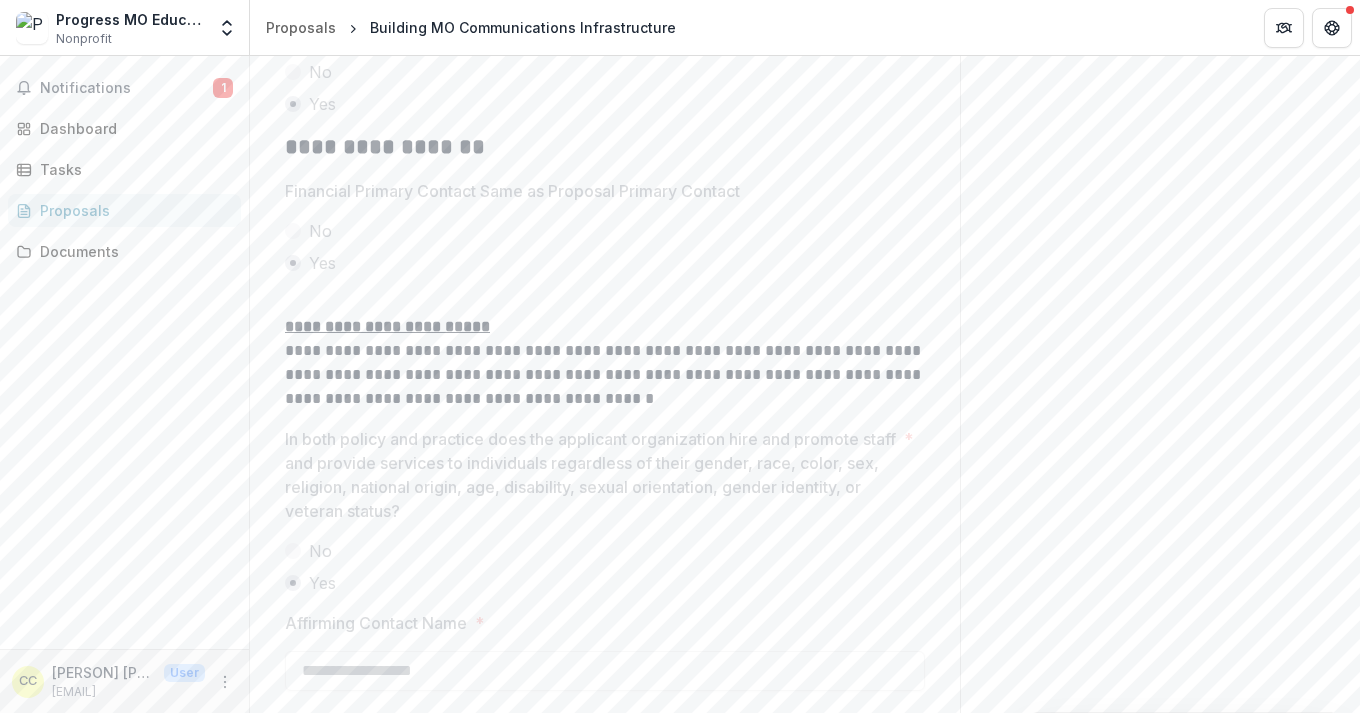 scroll, scrollTop: 3536, scrollLeft: 0, axis: vertical 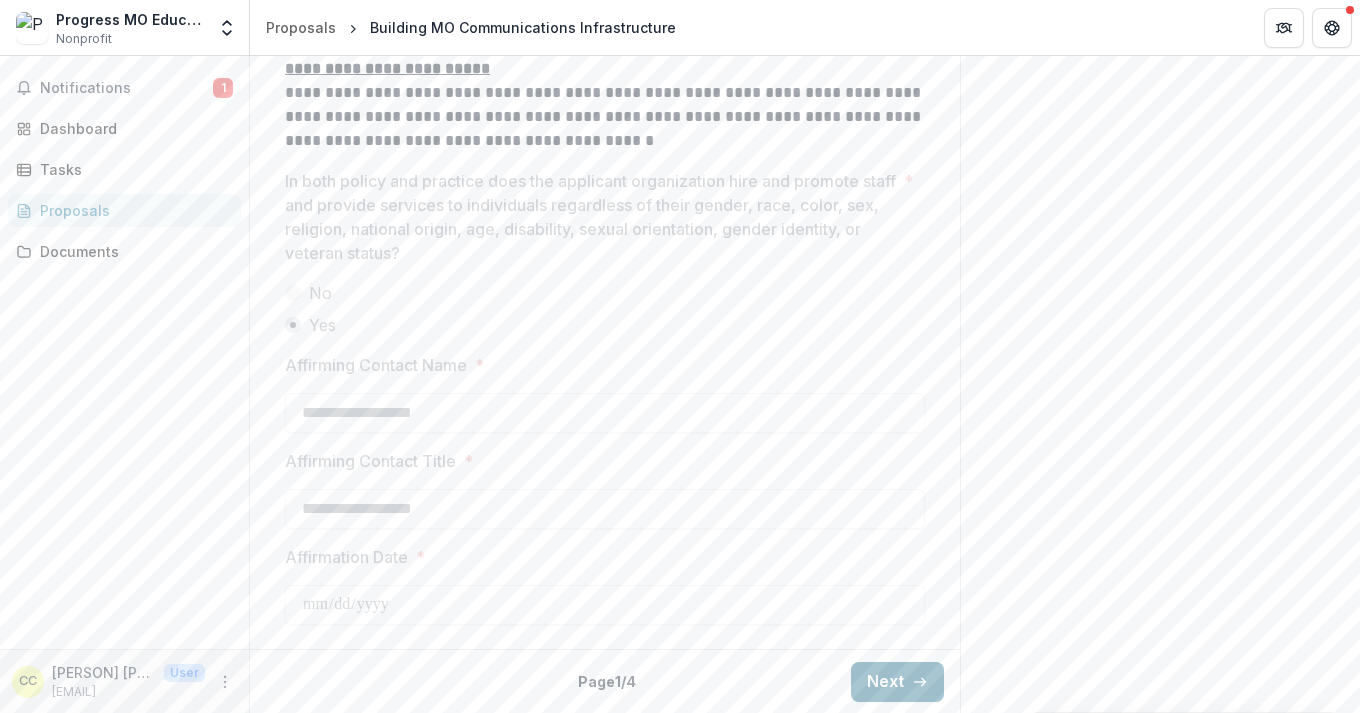 click 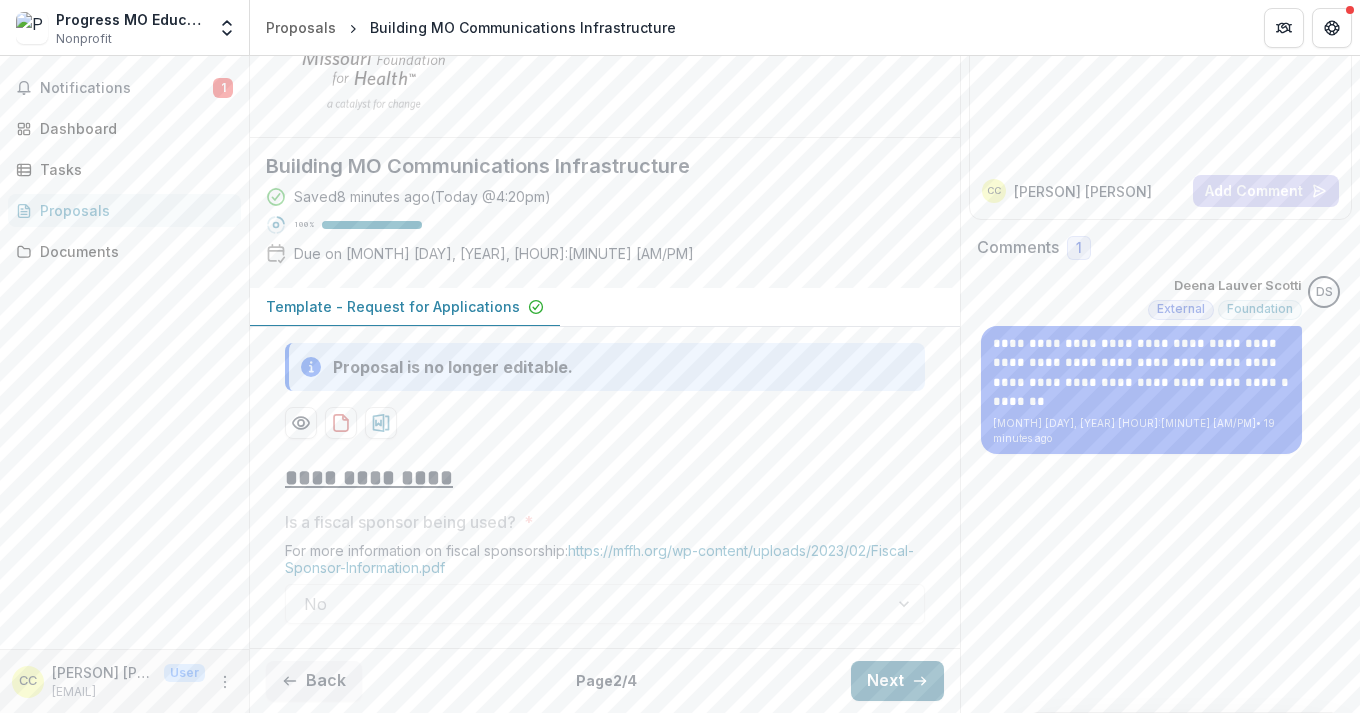 scroll, scrollTop: 193, scrollLeft: 0, axis: vertical 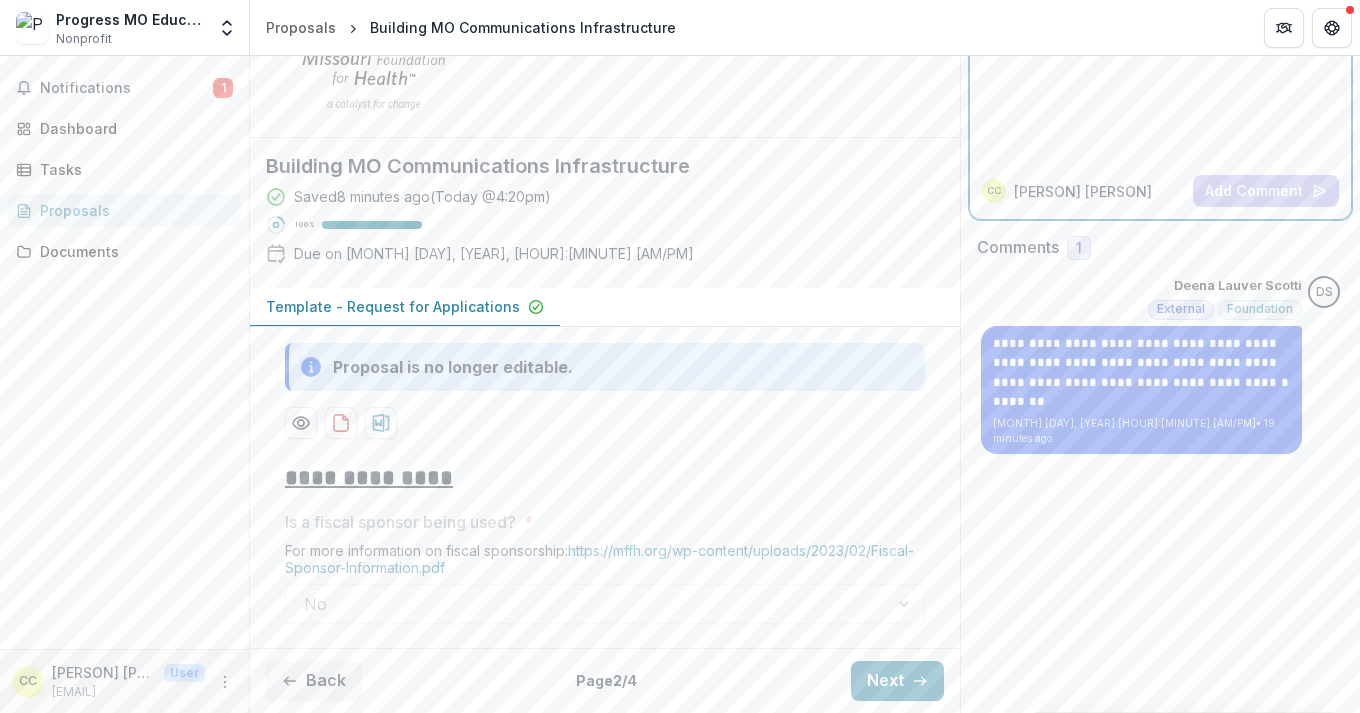 click at bounding box center (1160, 105) 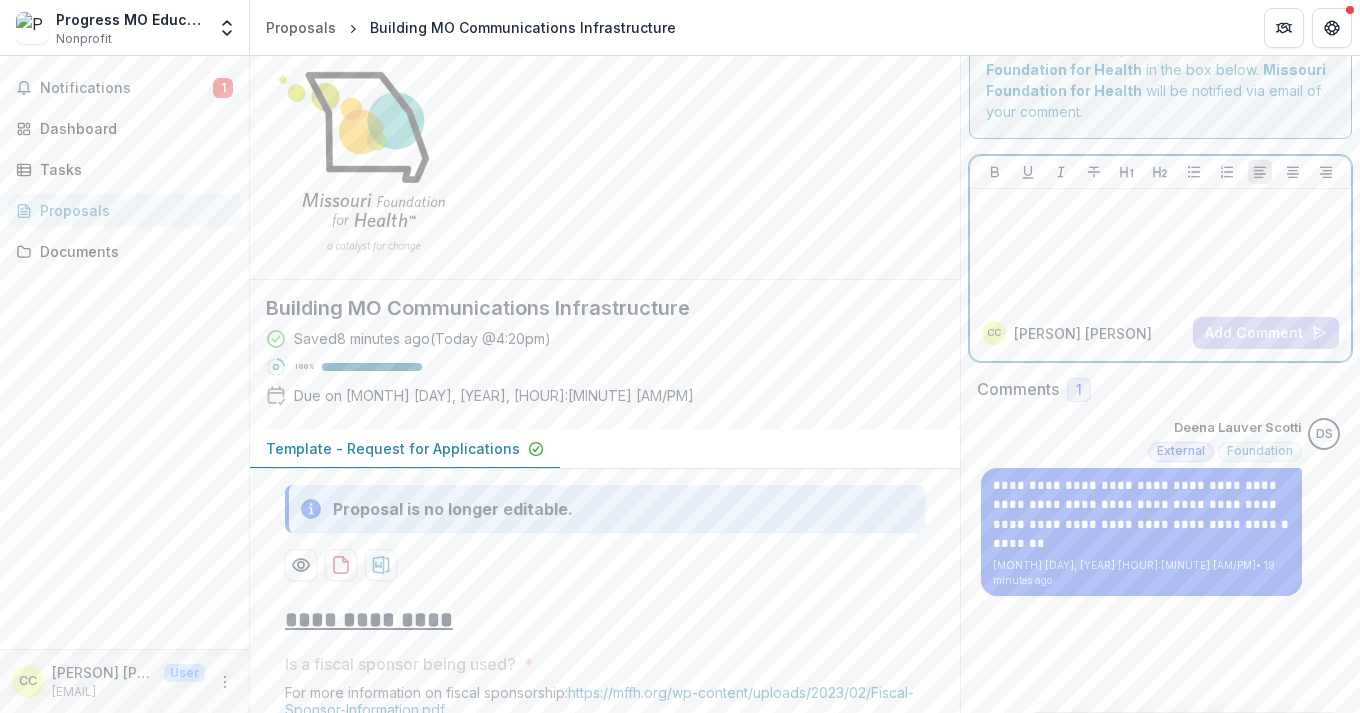 scroll, scrollTop: 193, scrollLeft: 0, axis: vertical 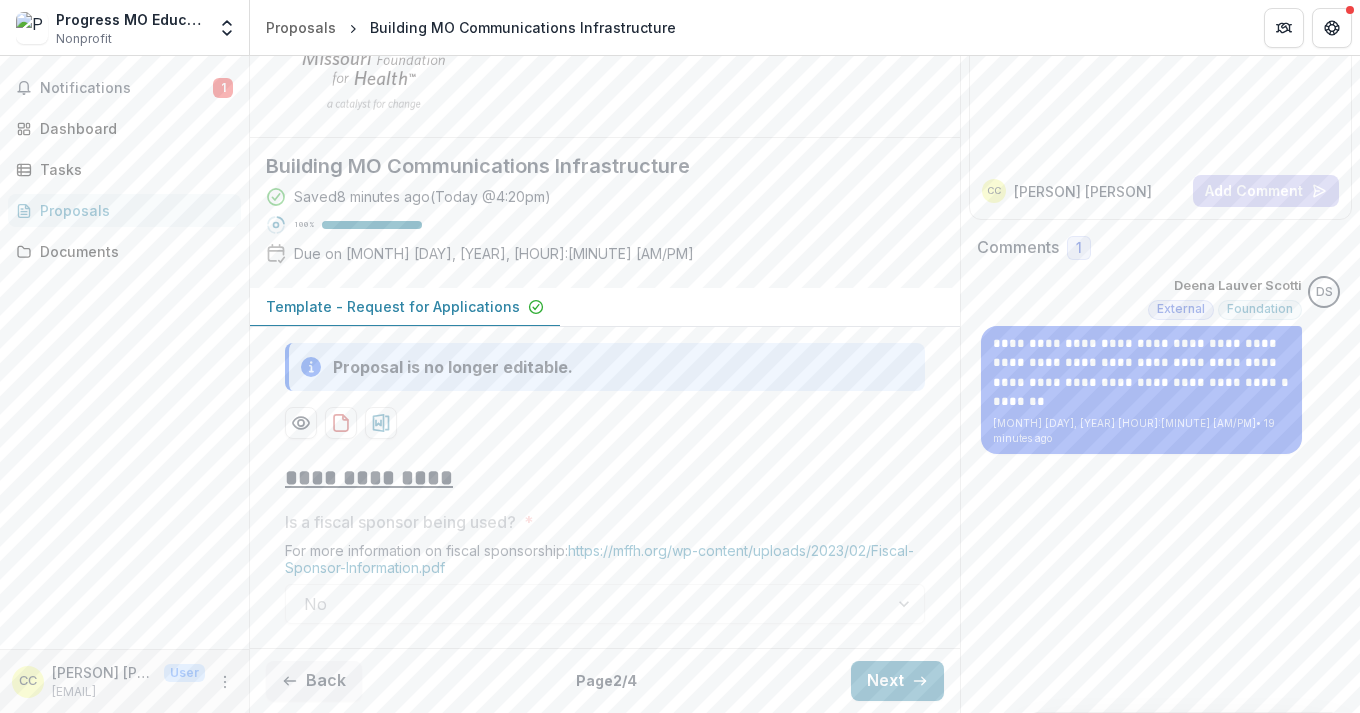 click on "Back Page  2  /  4 Next" at bounding box center (605, 680) 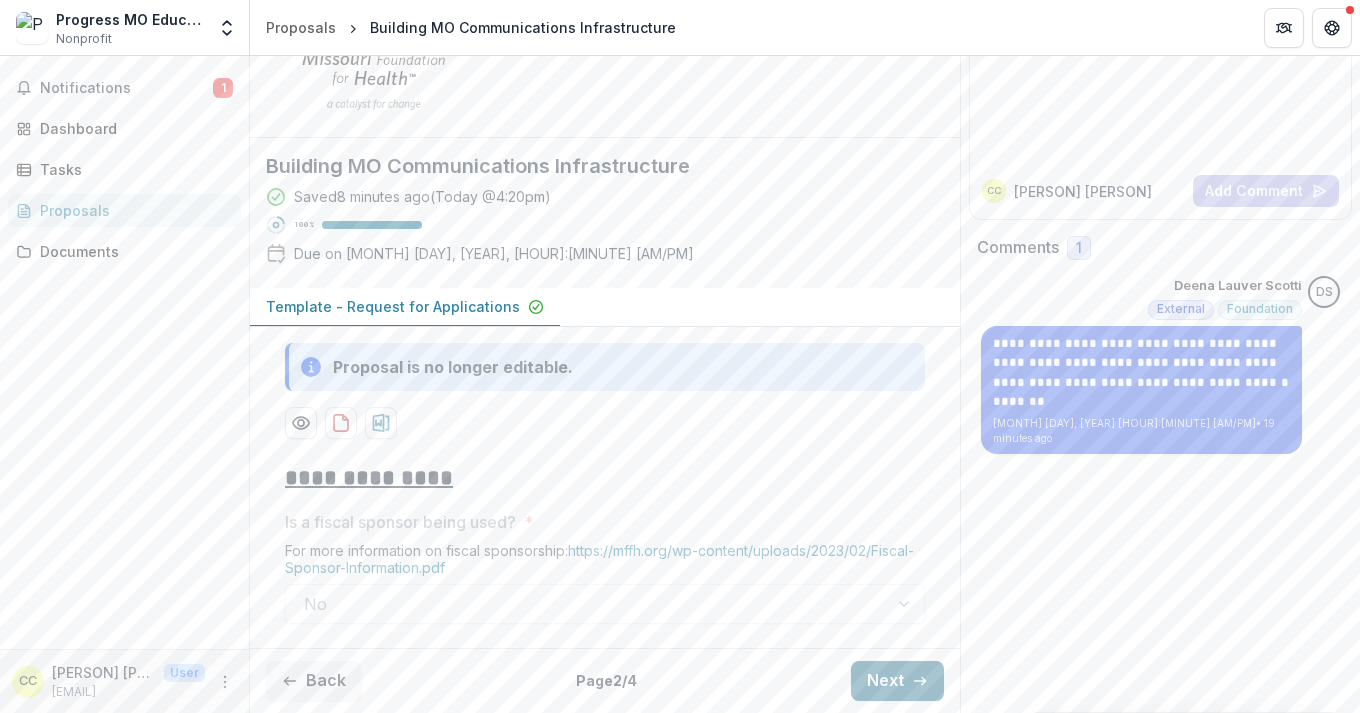 click on "Next" at bounding box center (897, 681) 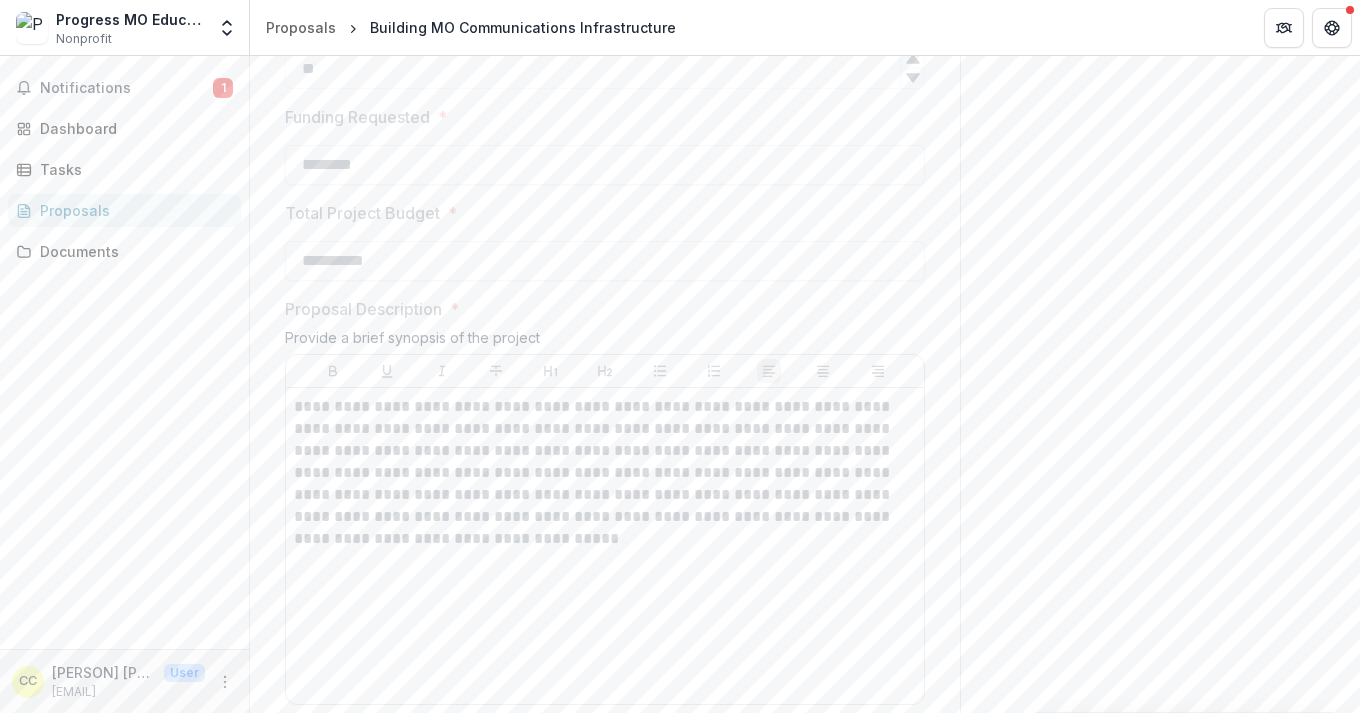 scroll, scrollTop: 1138, scrollLeft: 0, axis: vertical 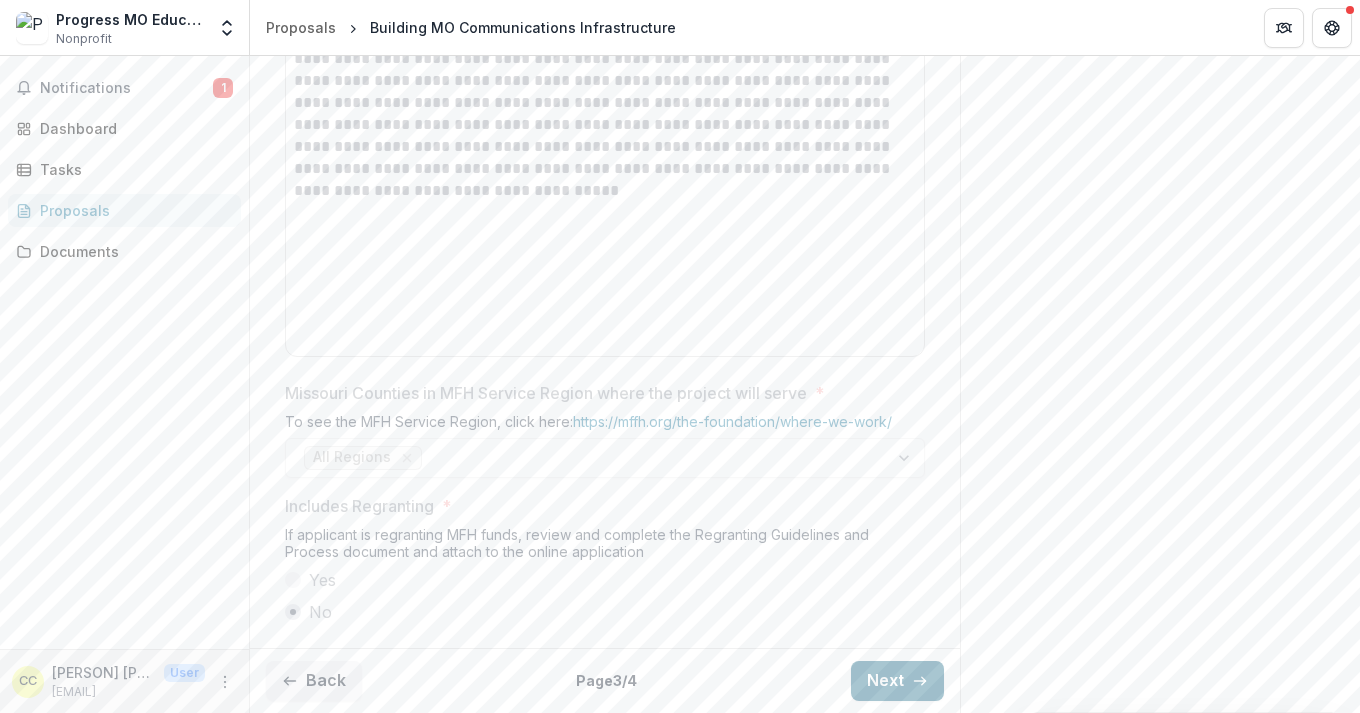 click on "Next" at bounding box center [897, 681] 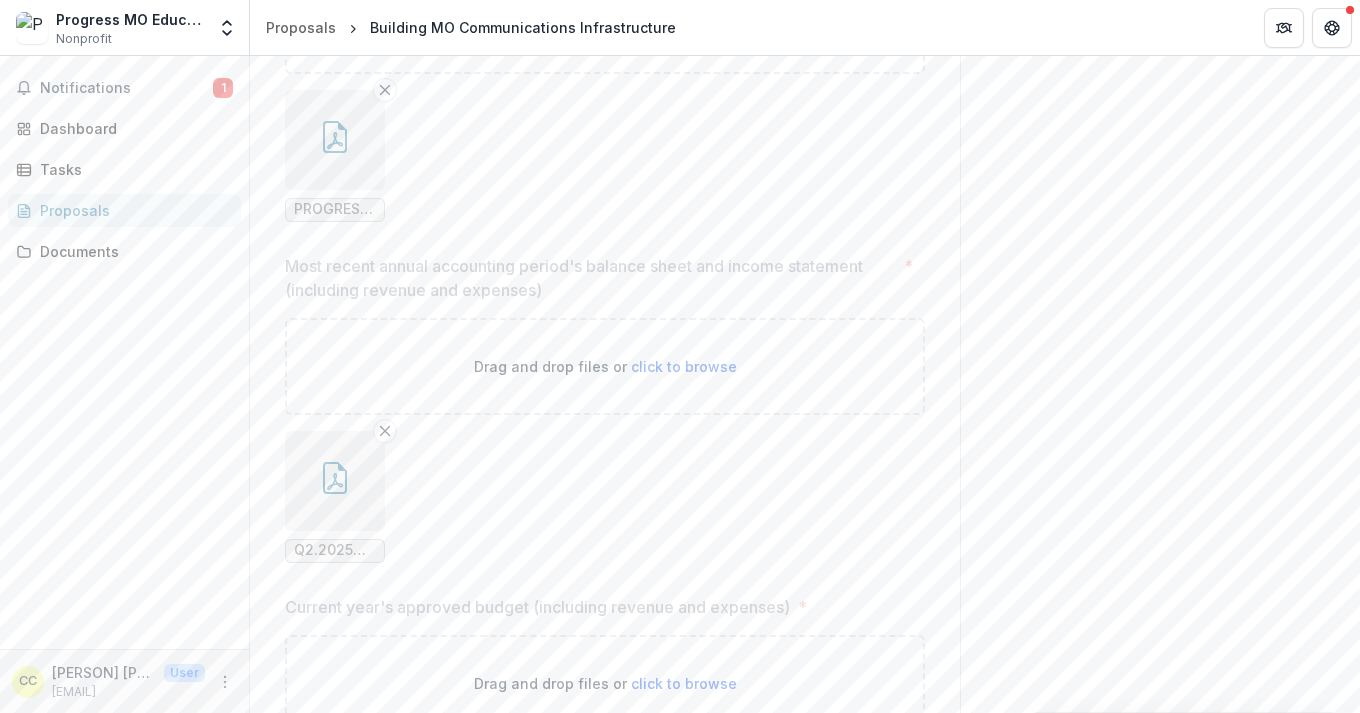 scroll, scrollTop: 2152, scrollLeft: 0, axis: vertical 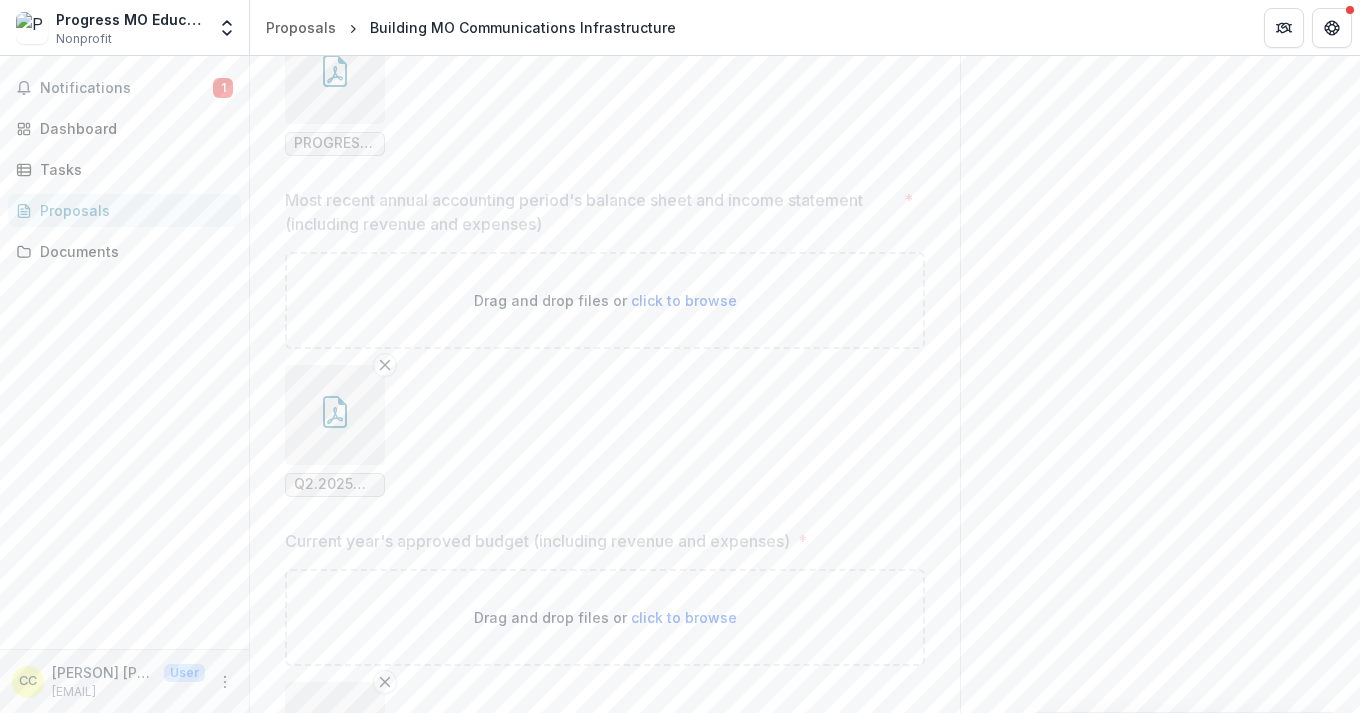 click on "Drag and drop files or   click to browse" at bounding box center (605, 300) 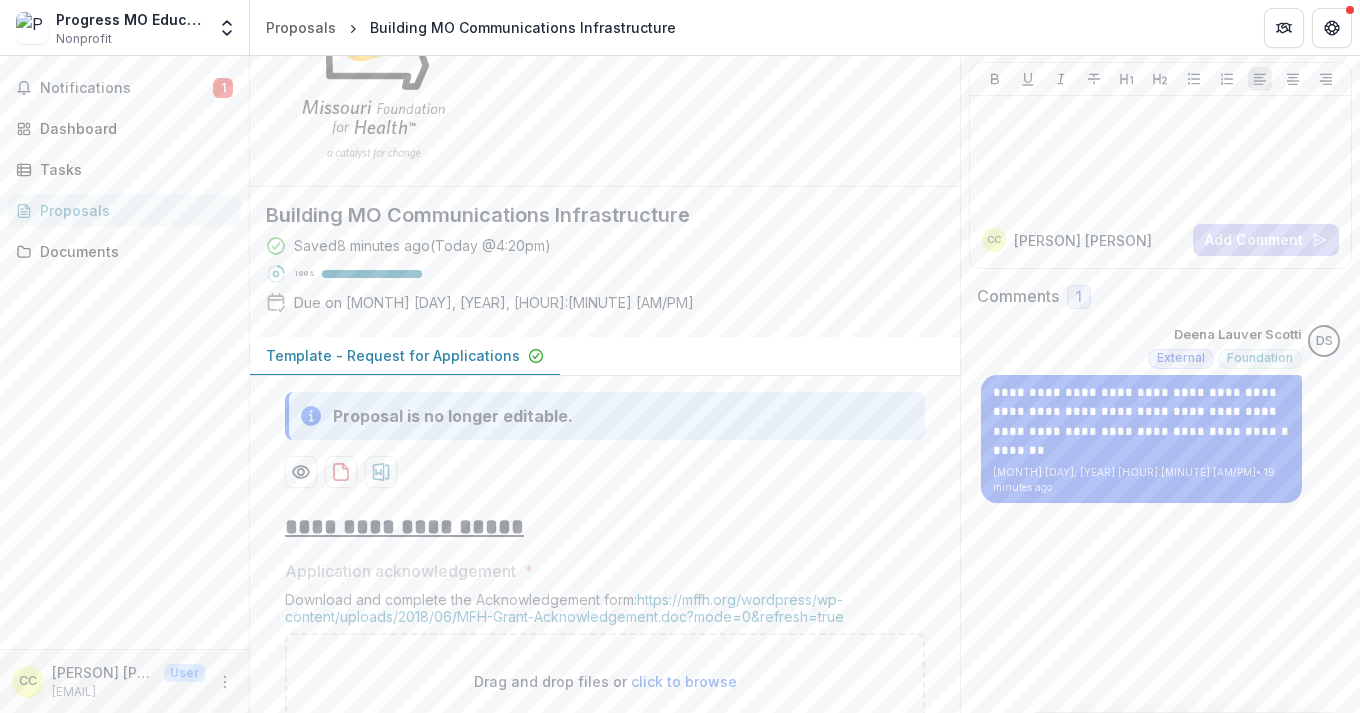 scroll, scrollTop: 0, scrollLeft: 0, axis: both 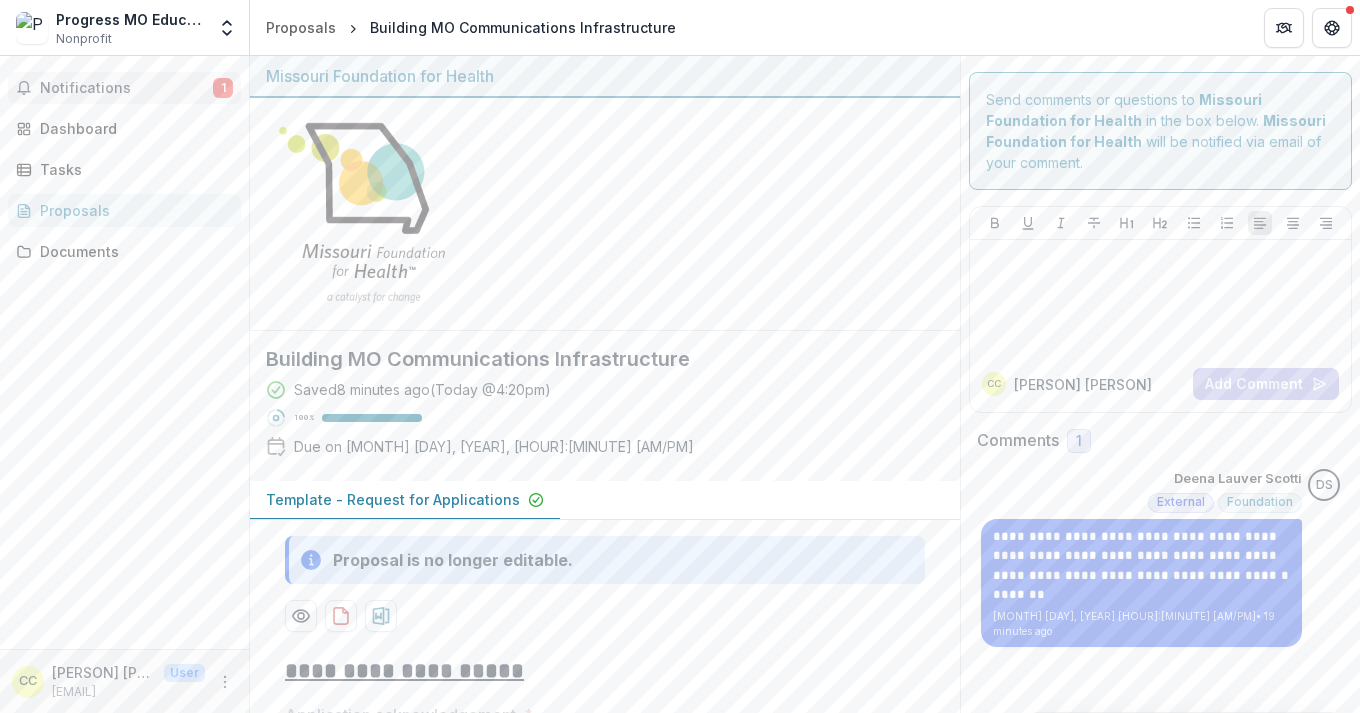 click on "Notifications 1" at bounding box center (124, 88) 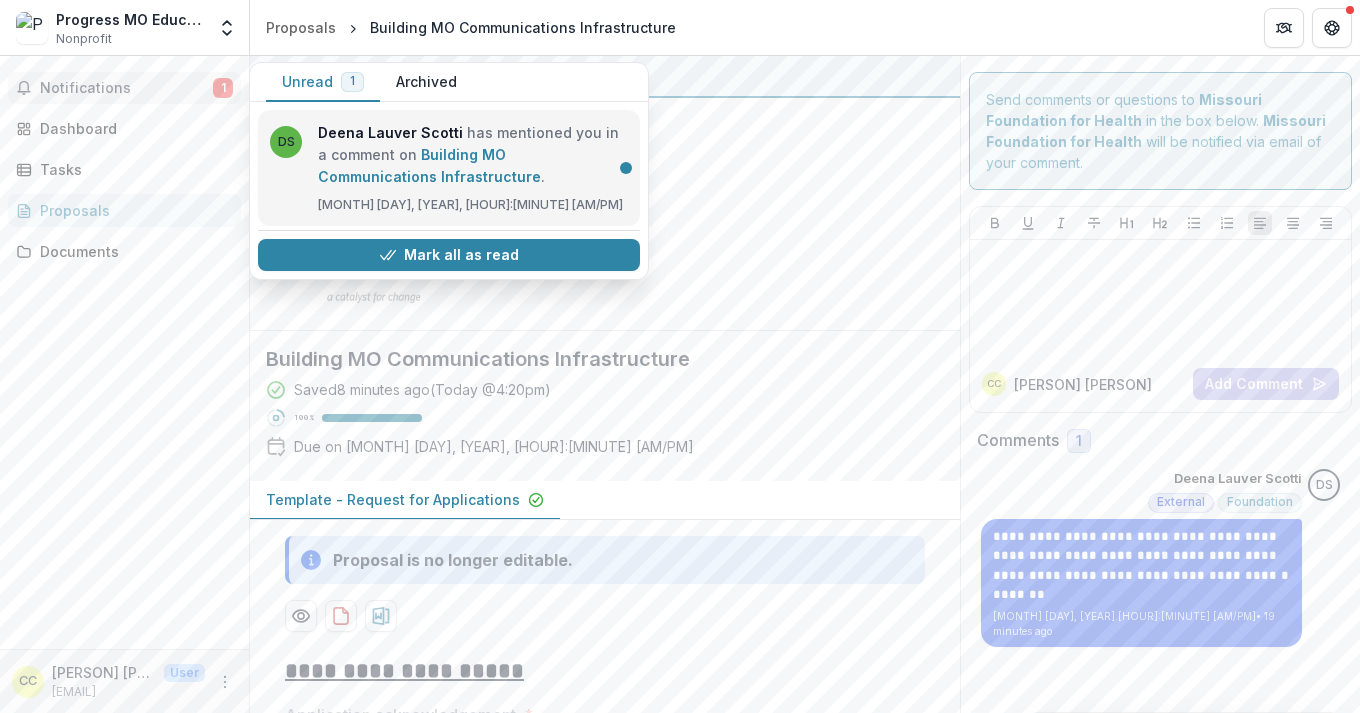 click on "Building MO Communications Infrastructure" at bounding box center (429, 165) 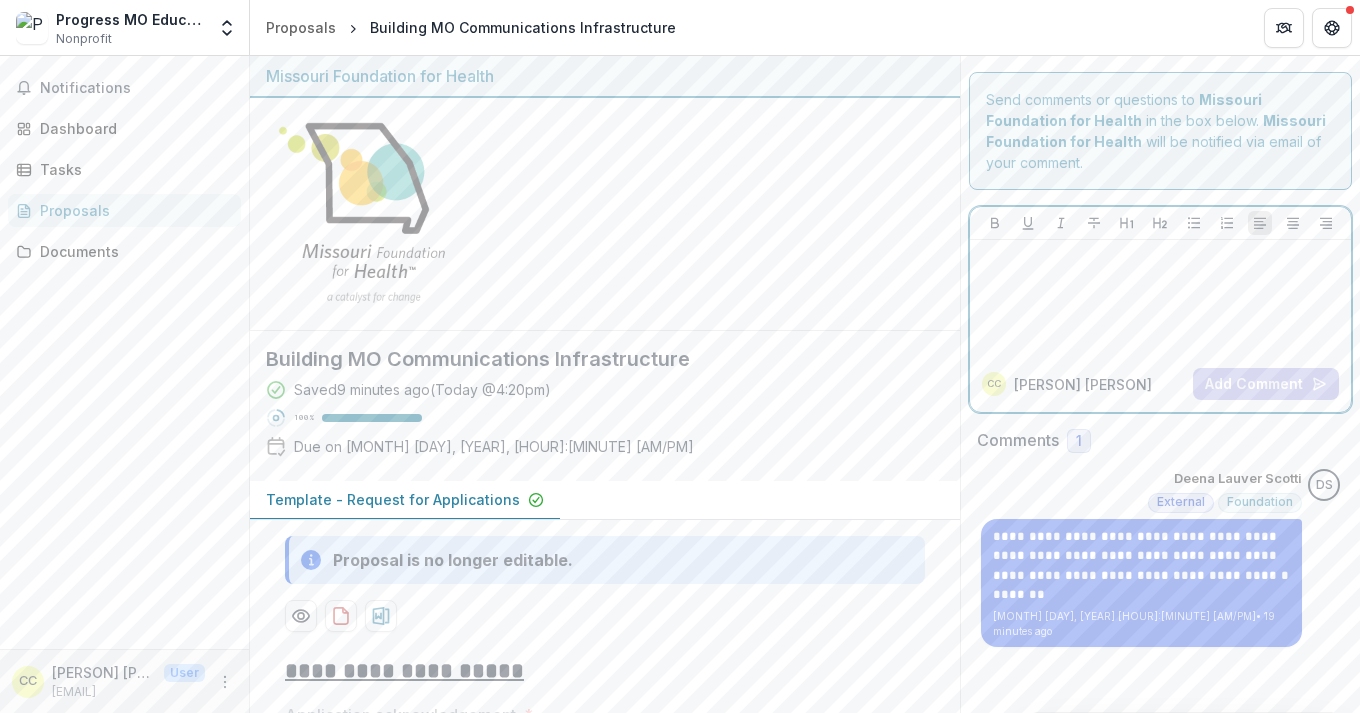 click at bounding box center (1160, 298) 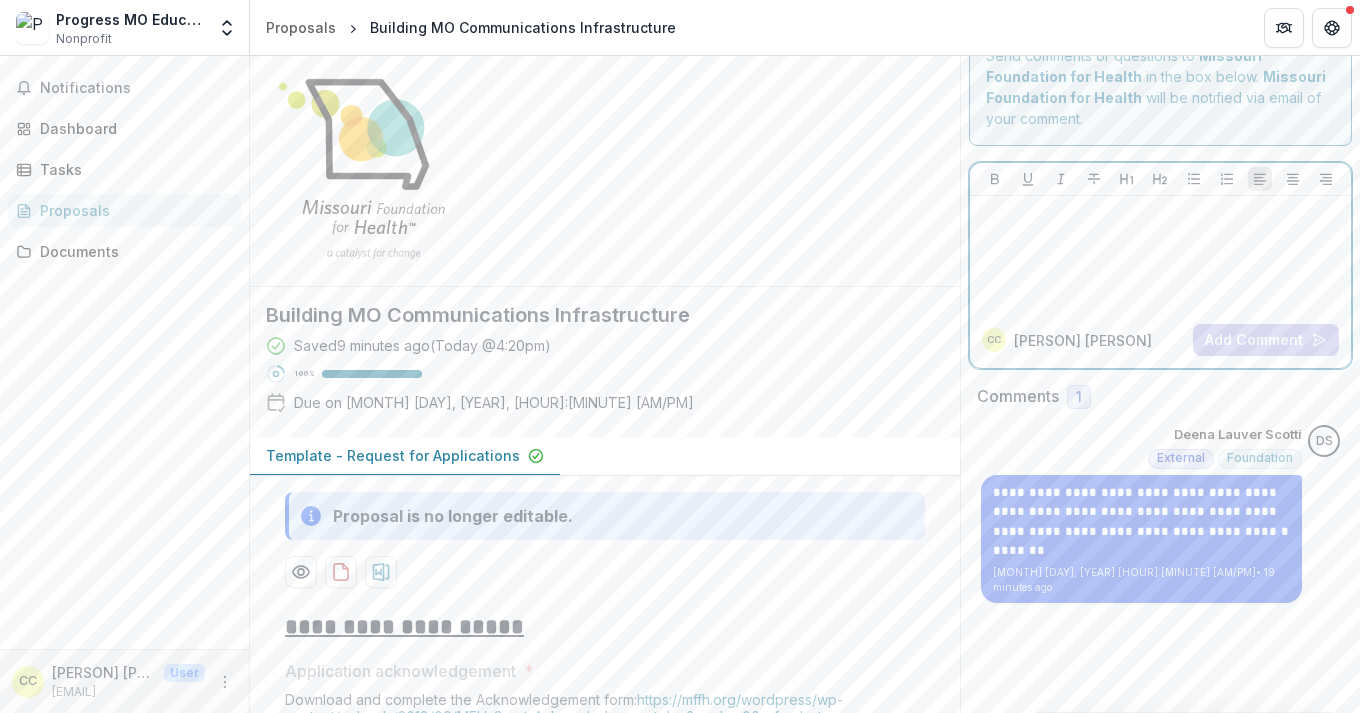 scroll, scrollTop: 55, scrollLeft: 0, axis: vertical 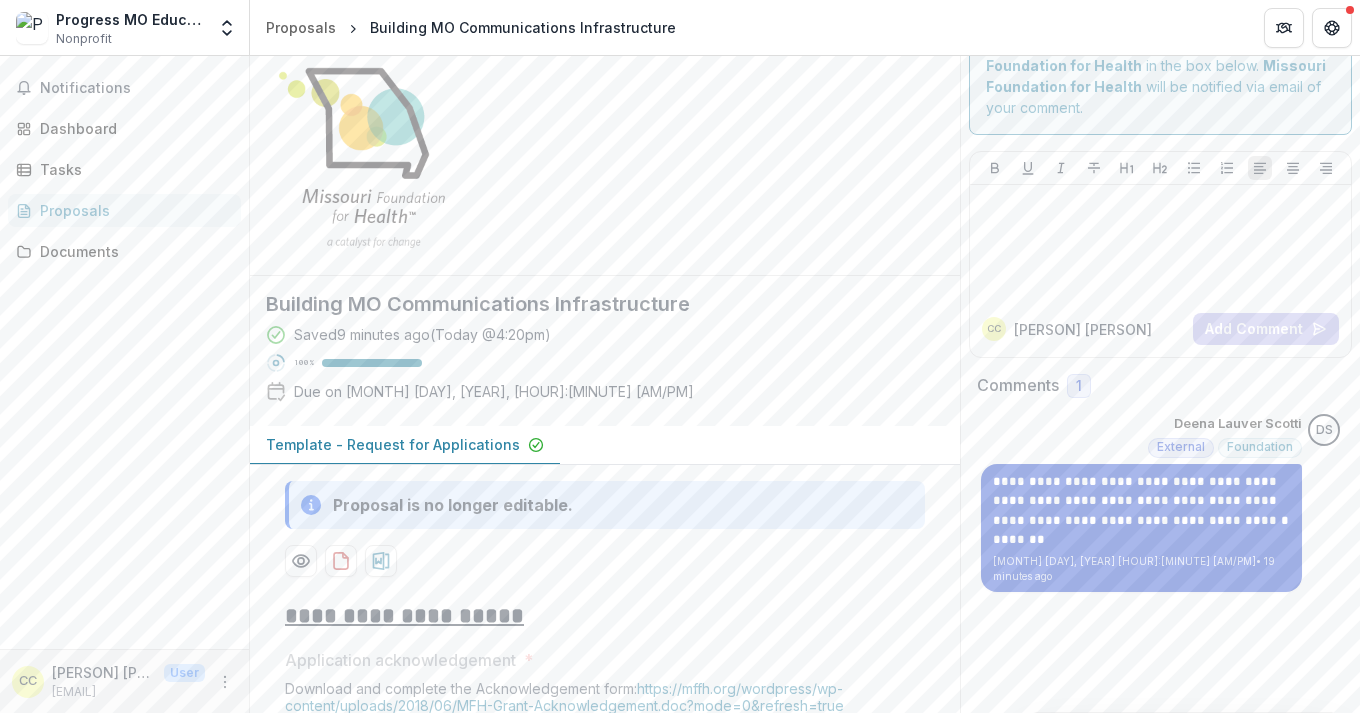 click on "**********" at bounding box center [1141, 501] 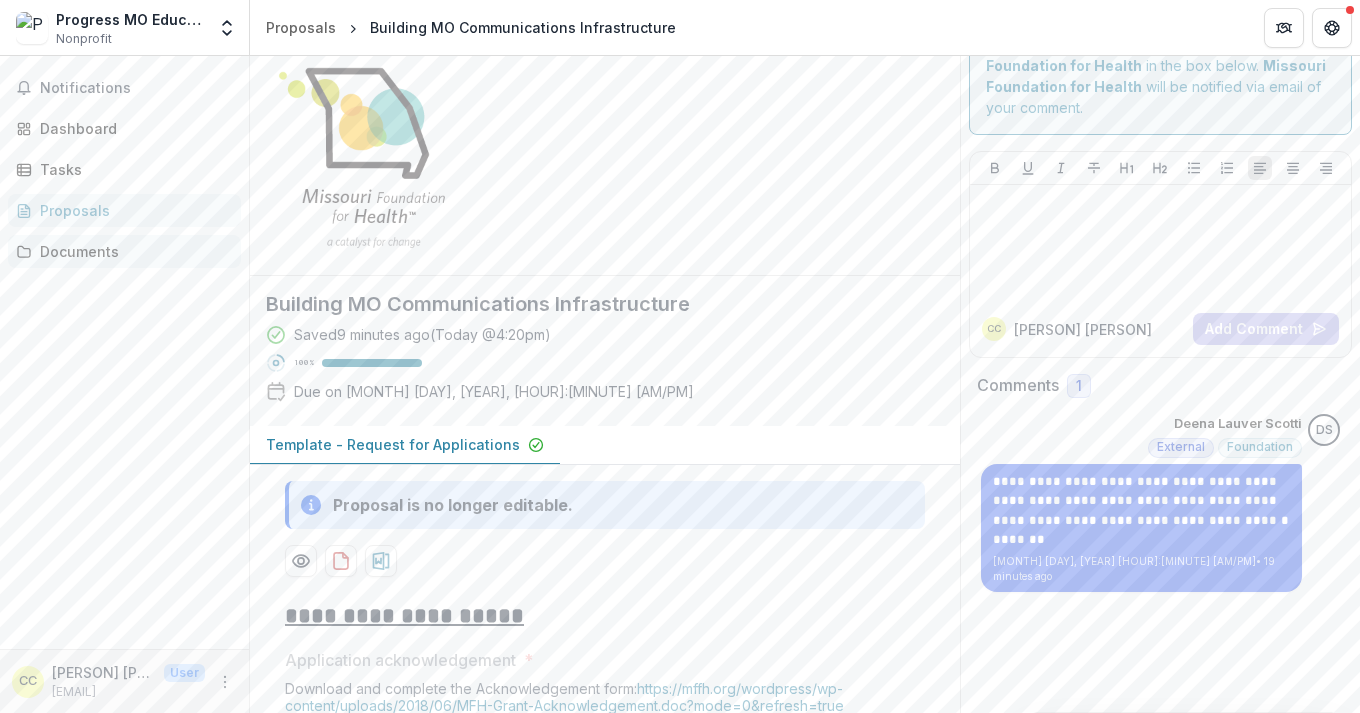 click on "Documents" at bounding box center [132, 251] 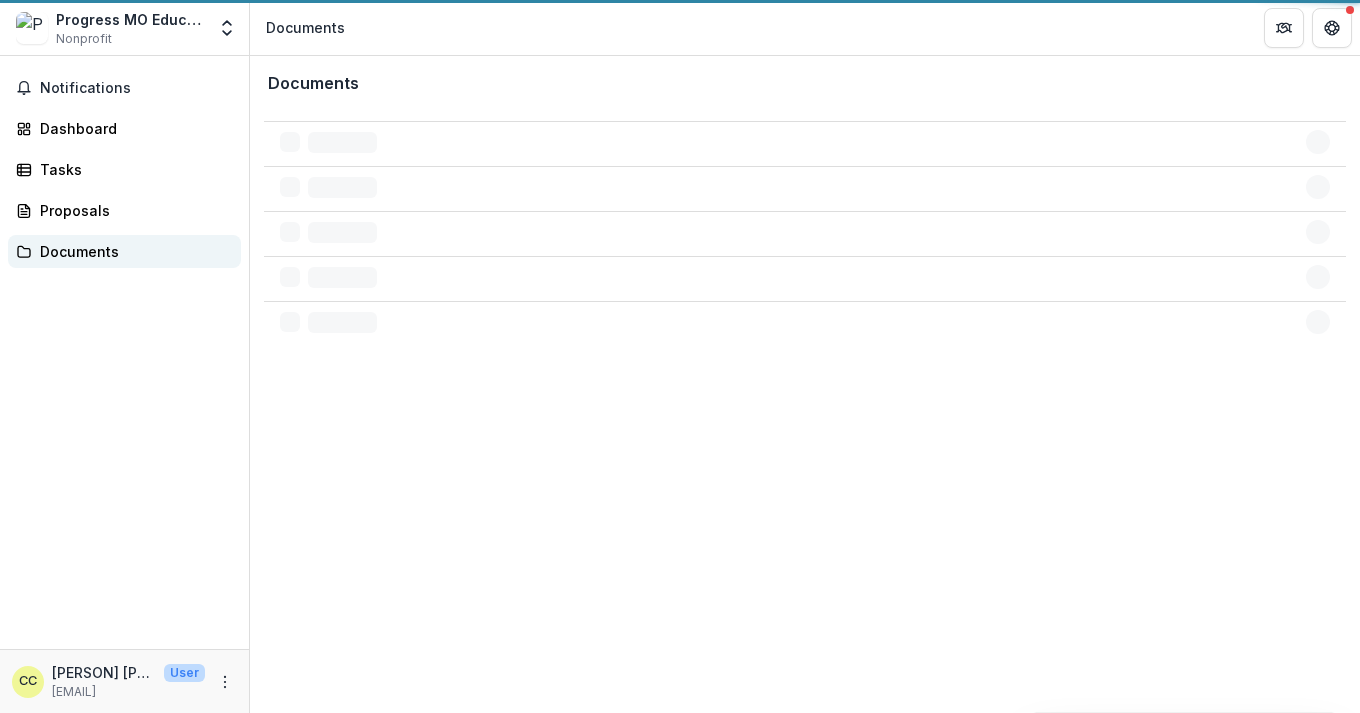 scroll, scrollTop: 0, scrollLeft: 0, axis: both 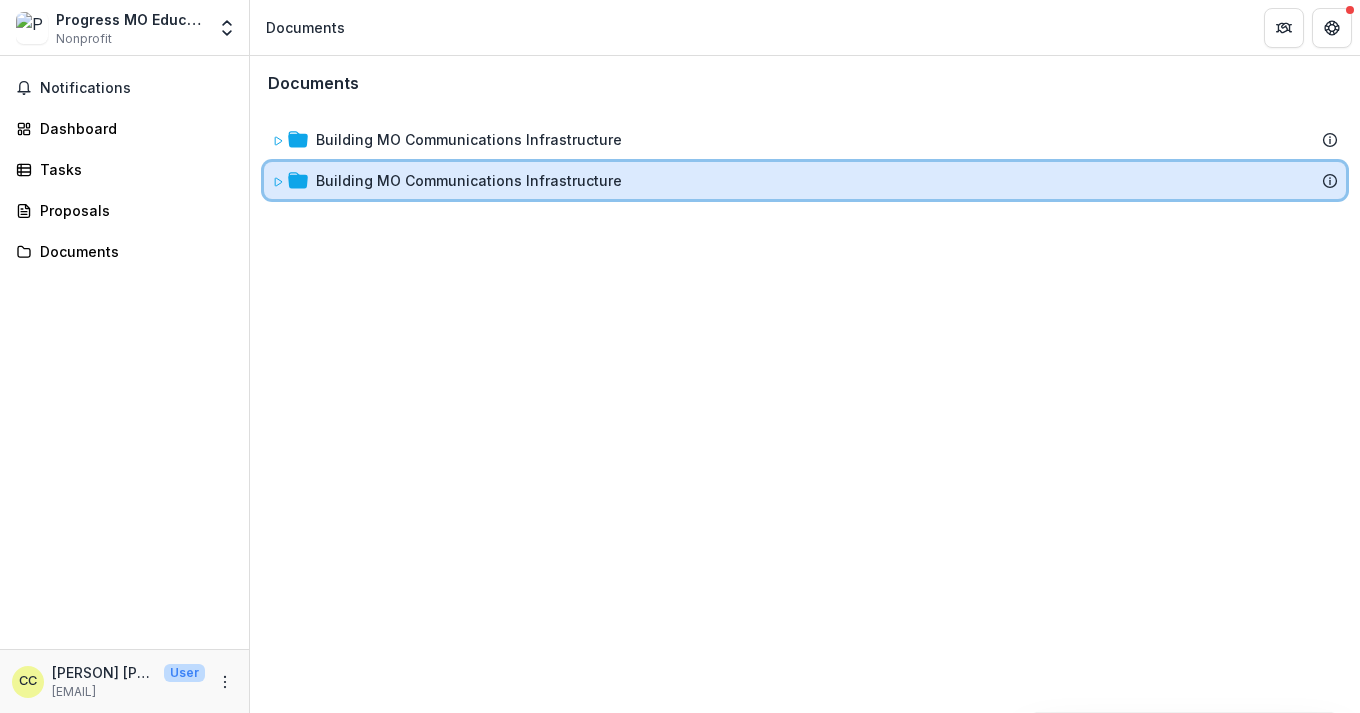 click at bounding box center [278, 180] 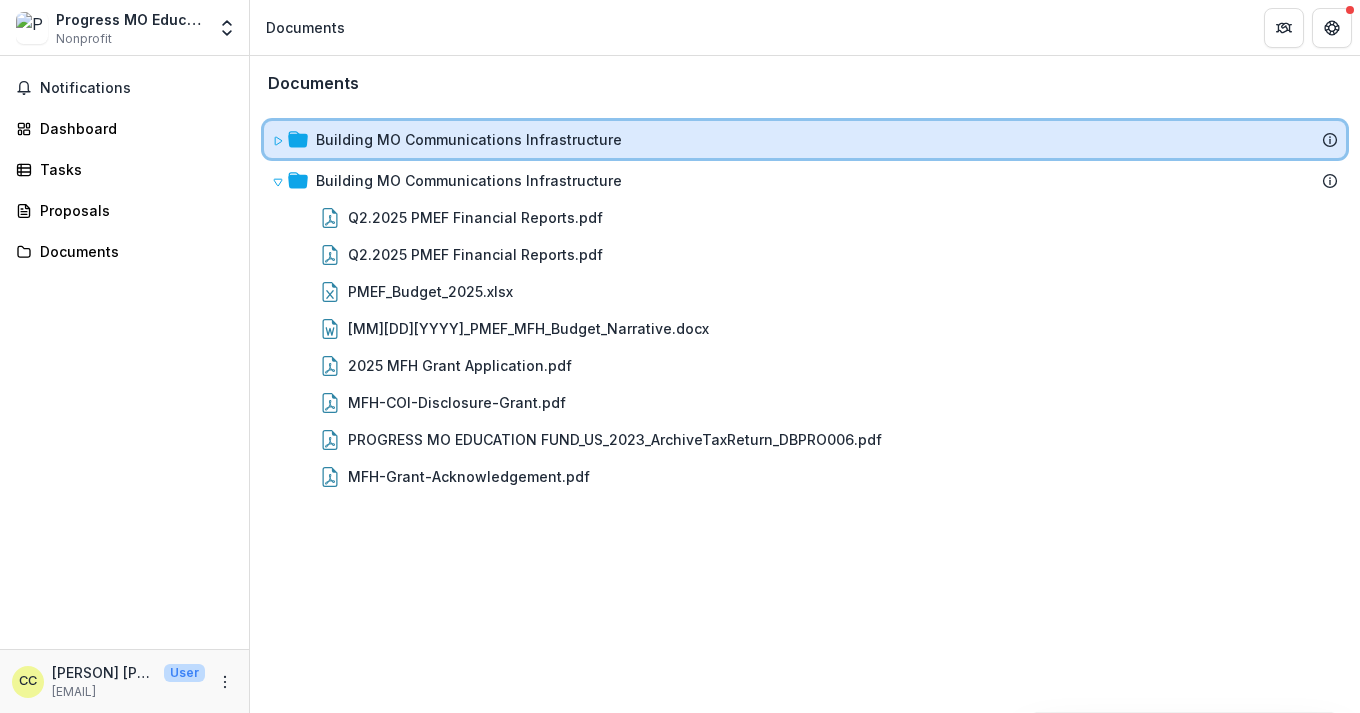 click on "Building MO Communications Infrastructure" at bounding box center (805, 139) 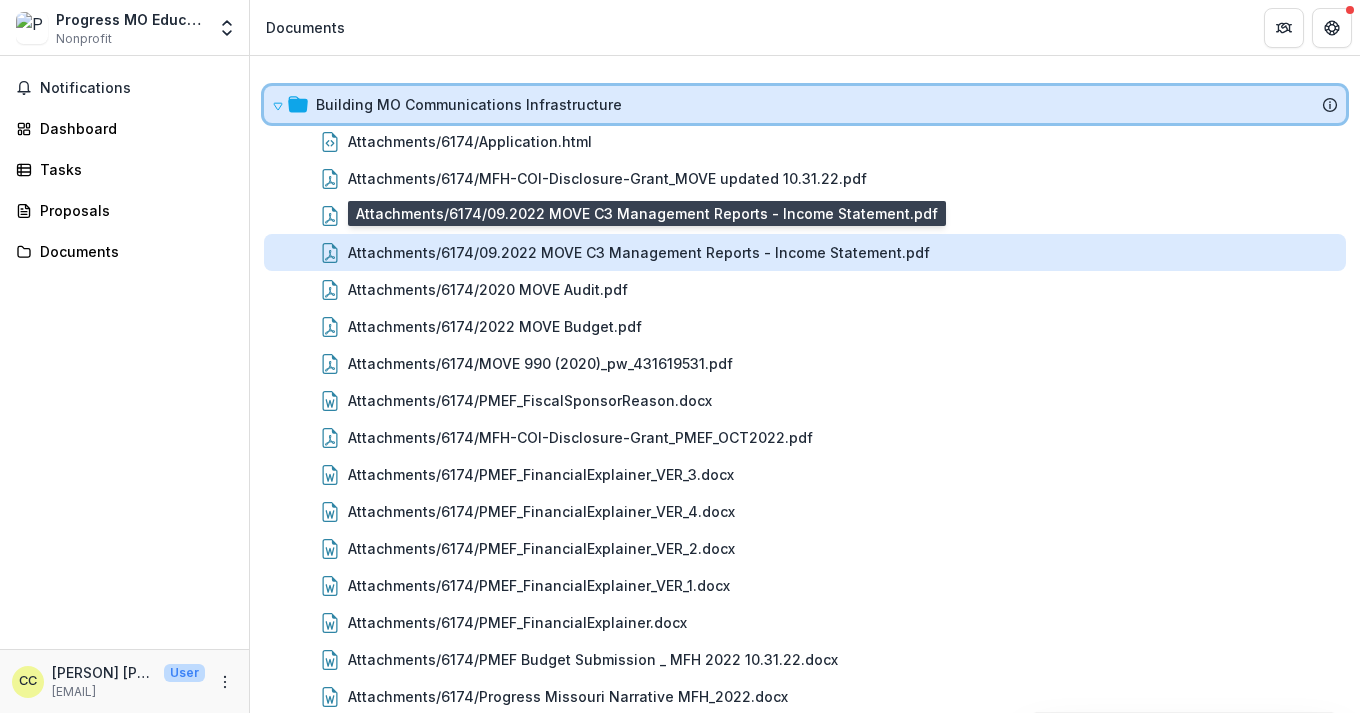 scroll, scrollTop: 44, scrollLeft: 0, axis: vertical 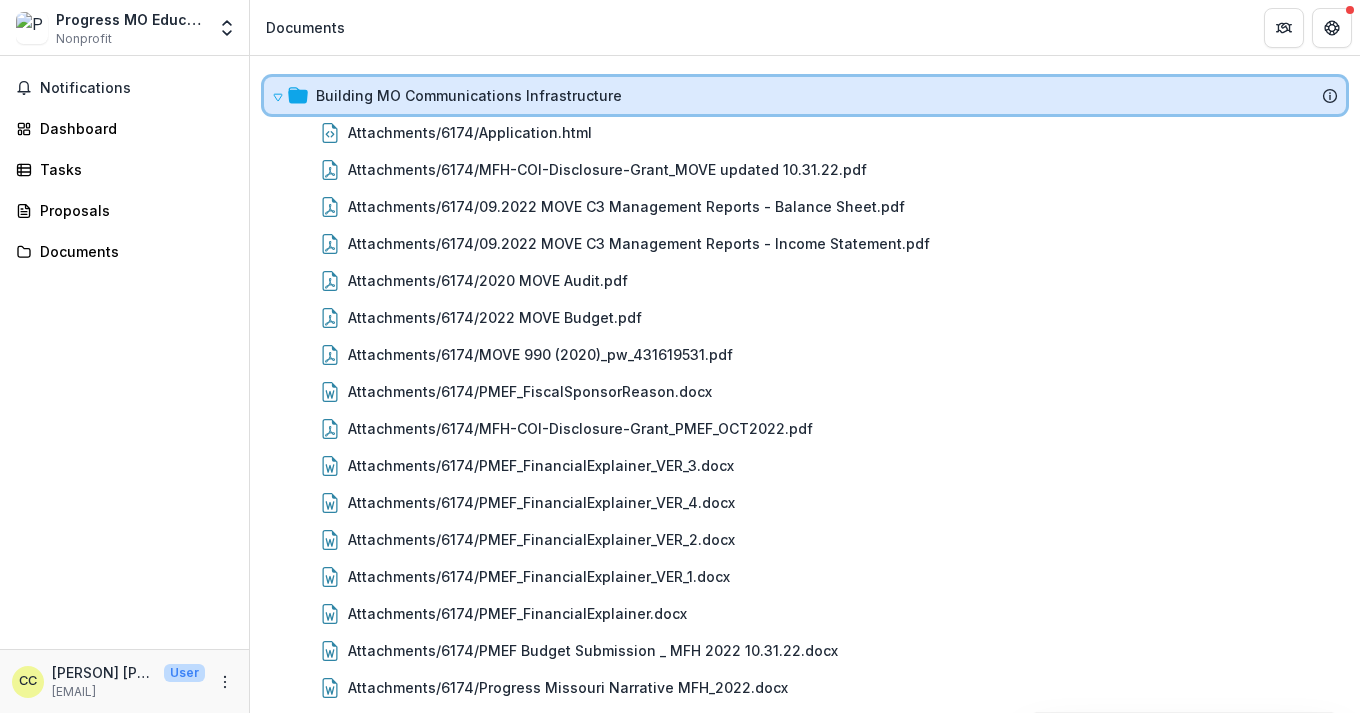 click on "Building MO Communications Infrastructure" at bounding box center [805, 95] 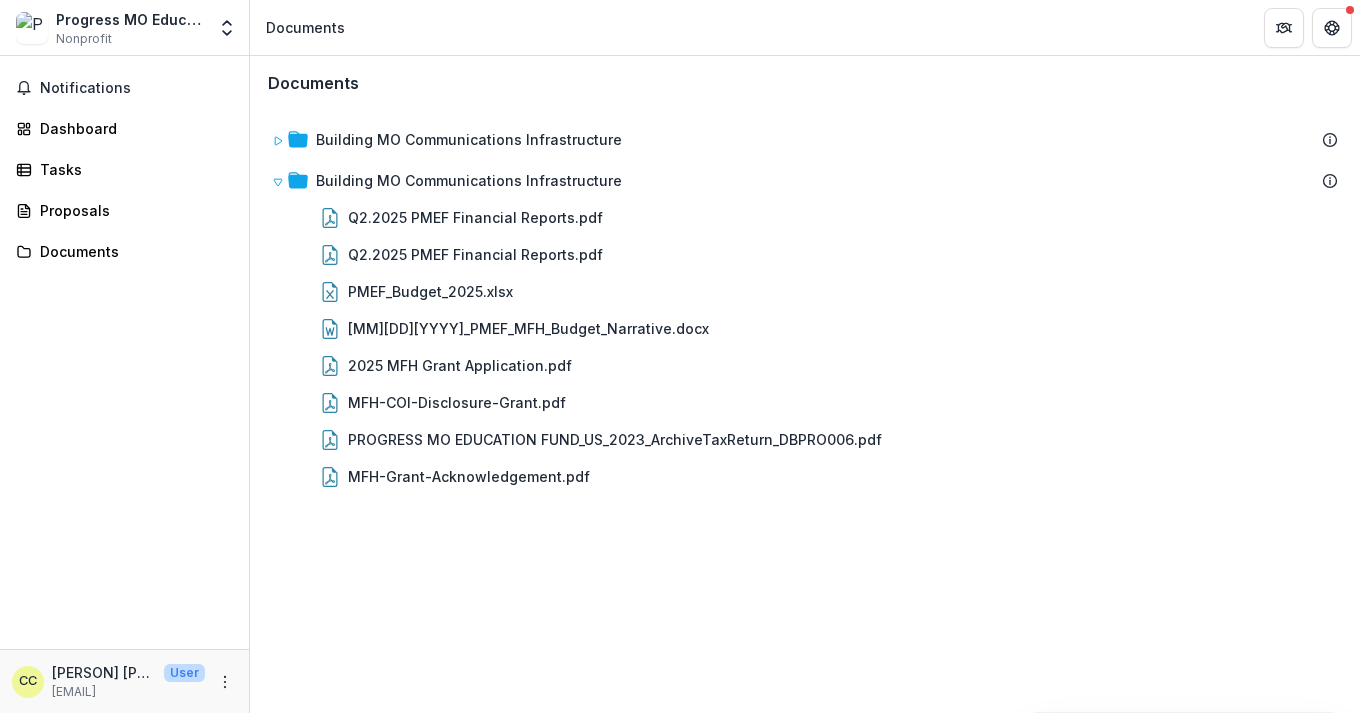 click on "Documents Building MO Communications Infrastructure Building MO Communications Infrastructure Q2.2025 PMEF Financial Reports.pdf Q2.2025 PMEF Financial Reports.pdf PMEF_Budget_2025.xlsx 07212025_PMEF_MFH_Budget_Narrative.docx 2025 MFH Grant Application.pdf MFH-COI-Disclosure-Grant.pdf PROGRESS MO EDUCATION FUND_US_2023_ArchiveTaxReturn_DBPRO006.pdf MFH-Grant-Acknowledgement.pdf
To pick up a draggable item, press the space bar.
While dragging, use the arrow keys to move the item.
Press space again to drop the item in its new position, or press escape to cancel." at bounding box center (805, 384) 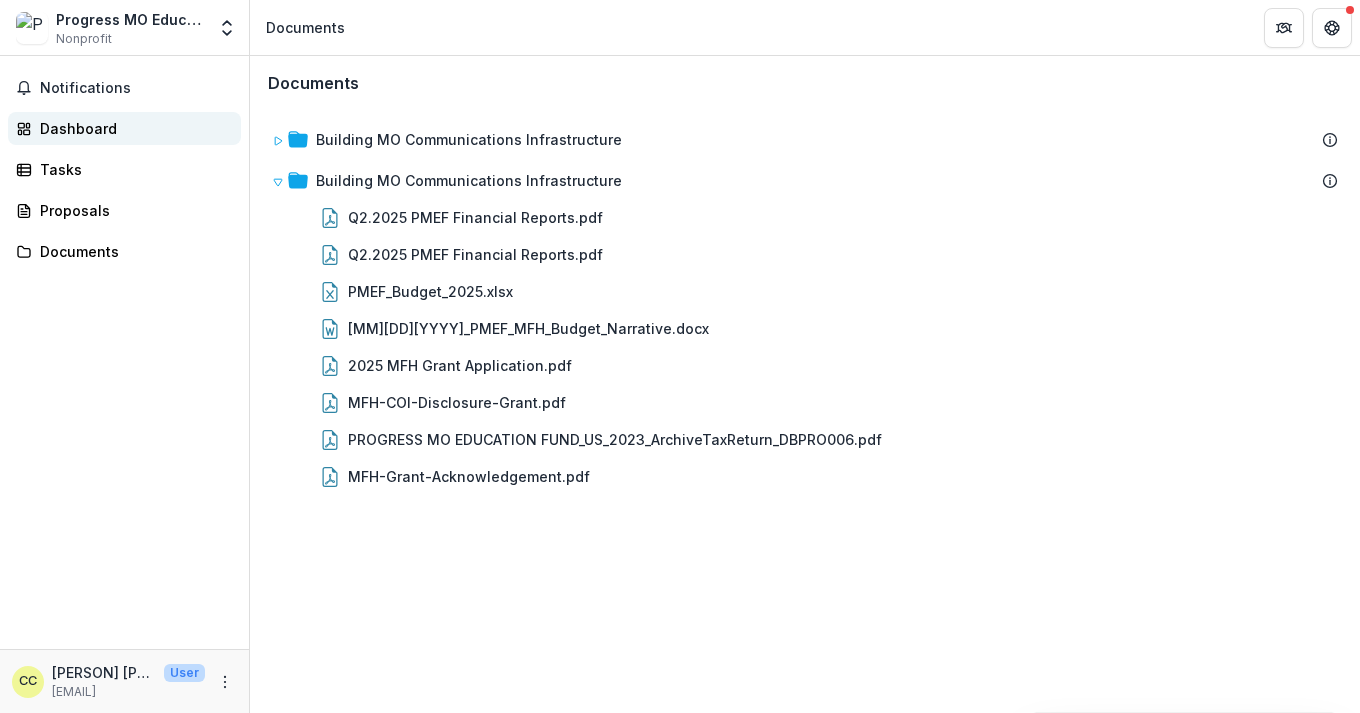 click on "Dashboard" at bounding box center [132, 128] 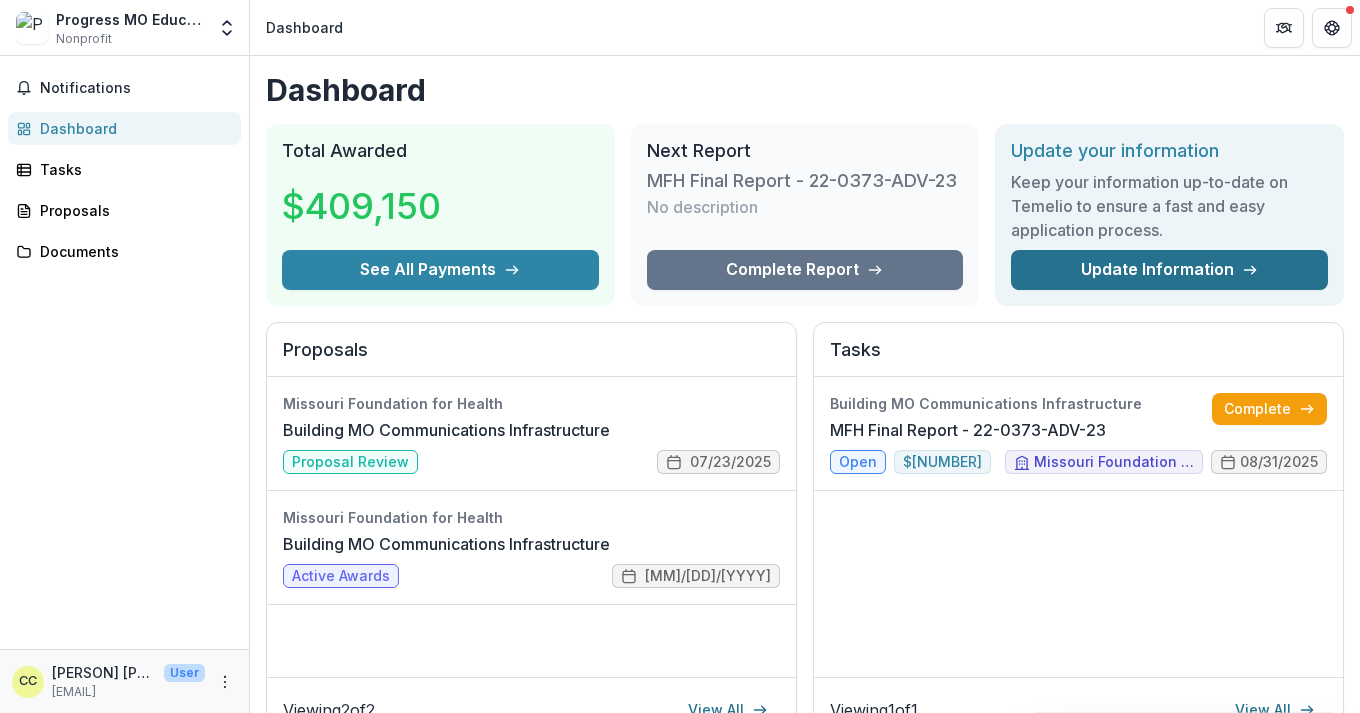 click on "Update Information" at bounding box center [1169, 270] 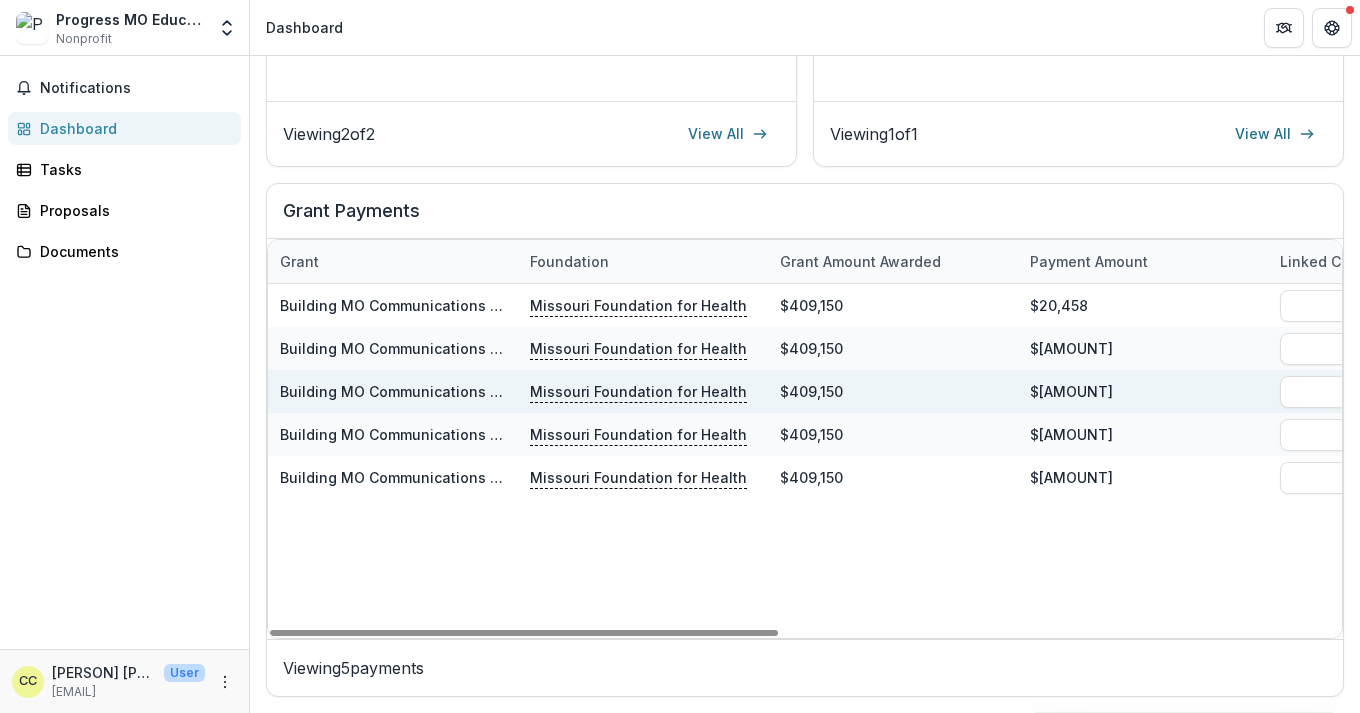 scroll, scrollTop: 0, scrollLeft: 0, axis: both 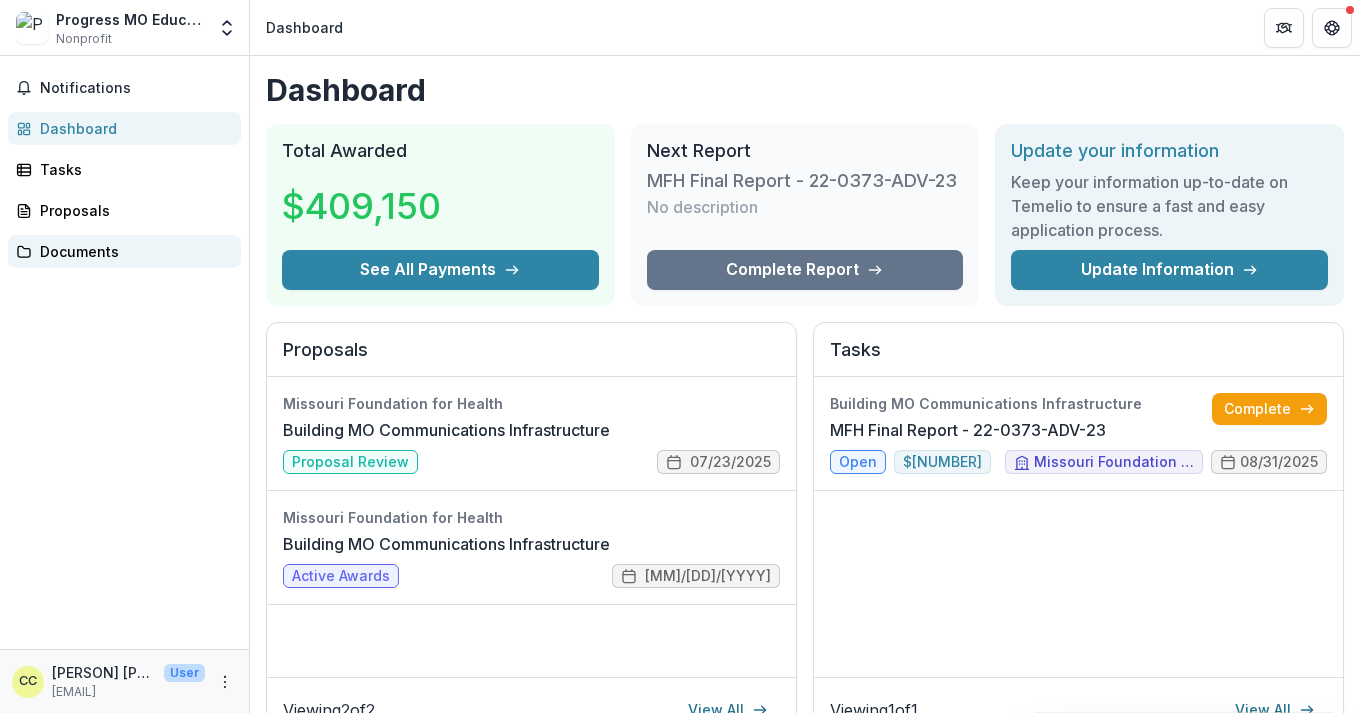 click on "Documents" at bounding box center (124, 251) 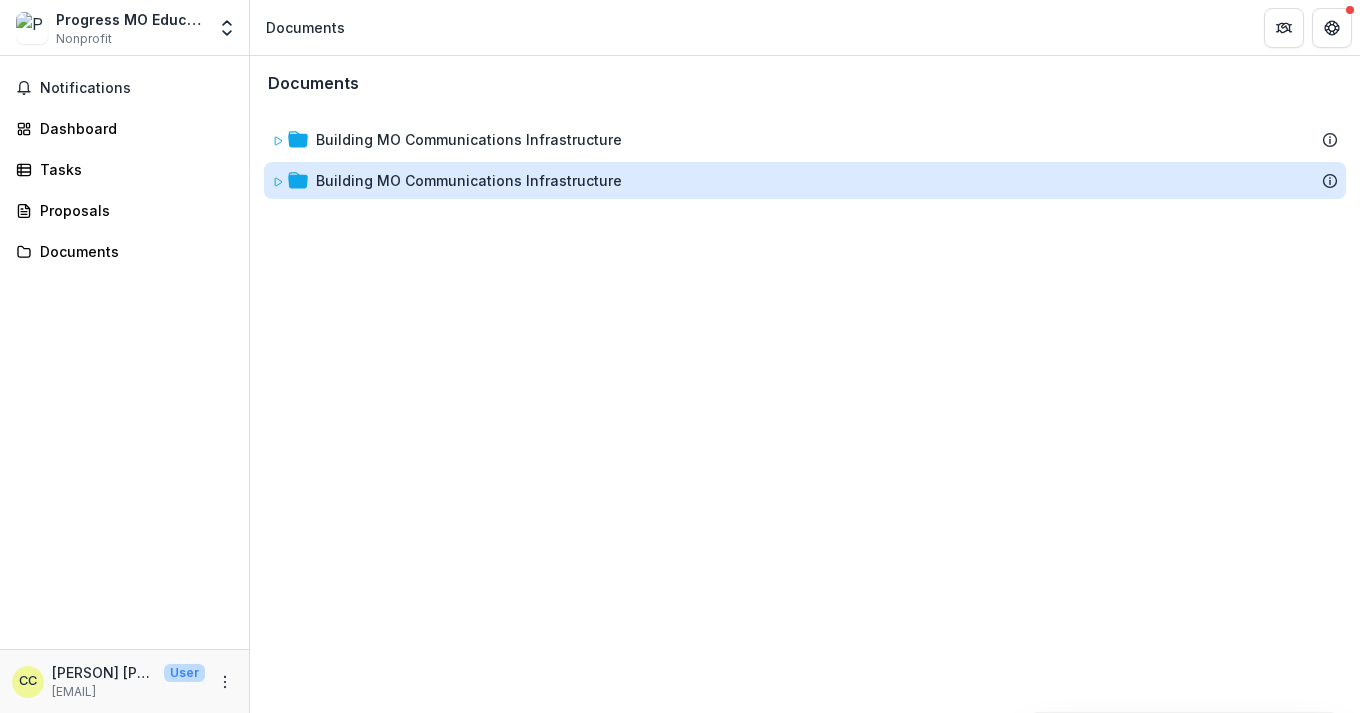 click on "Building MO Communications Infrastructure" at bounding box center [469, 180] 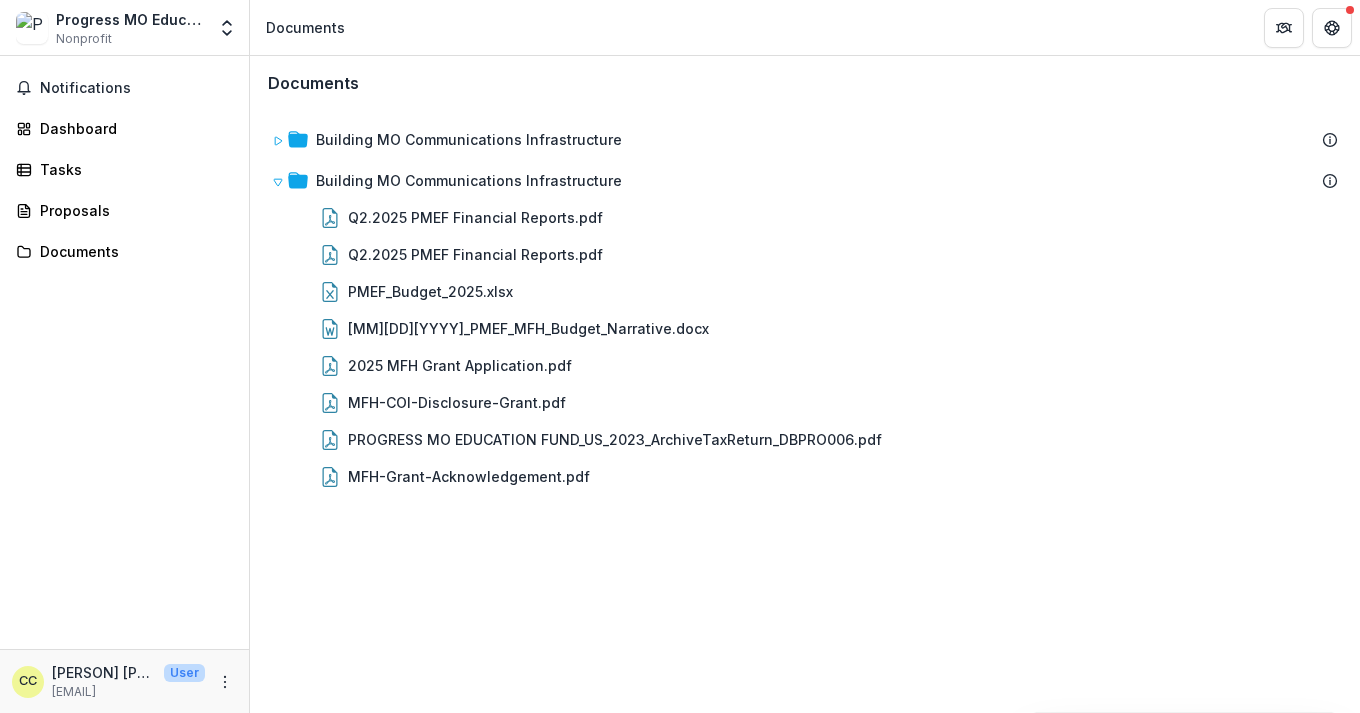 click on "CC [PERSON] User [EMAIL]" at bounding box center (124, 681) 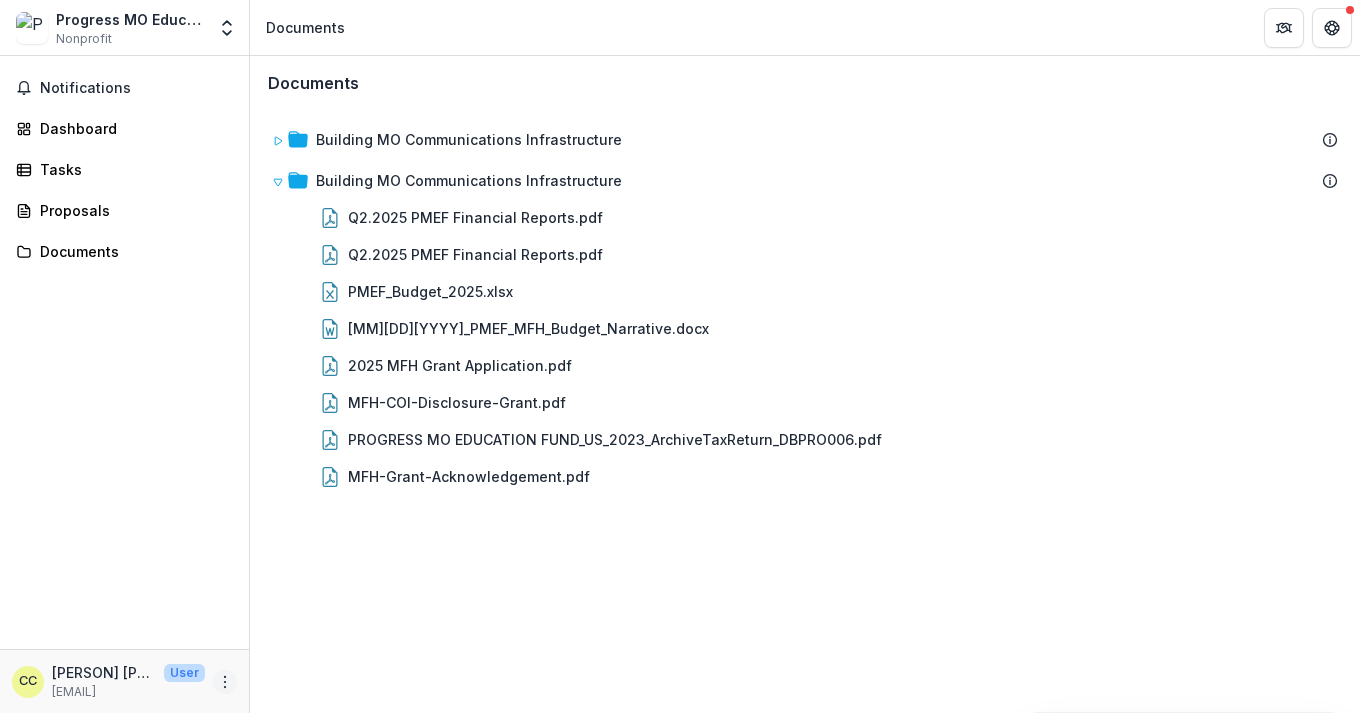 click 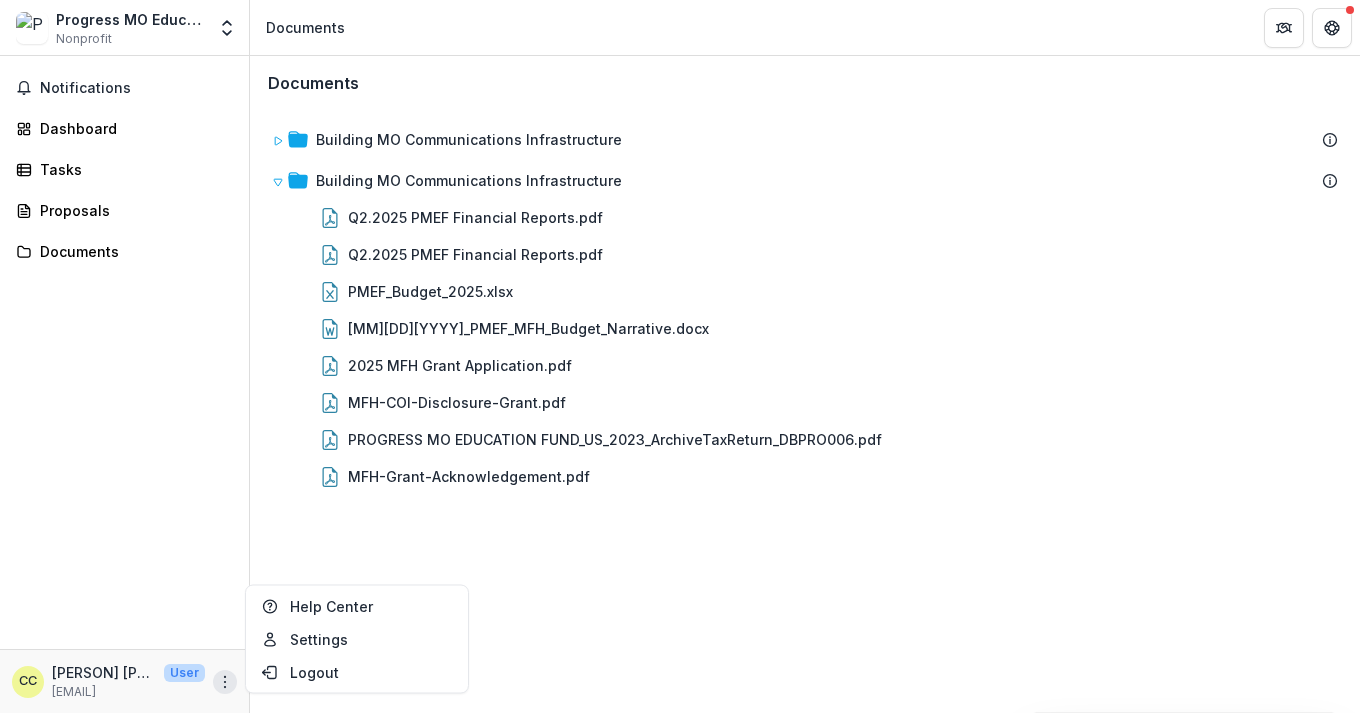 click on "Notifications Dashboard Tasks Proposals Documents" at bounding box center [124, 352] 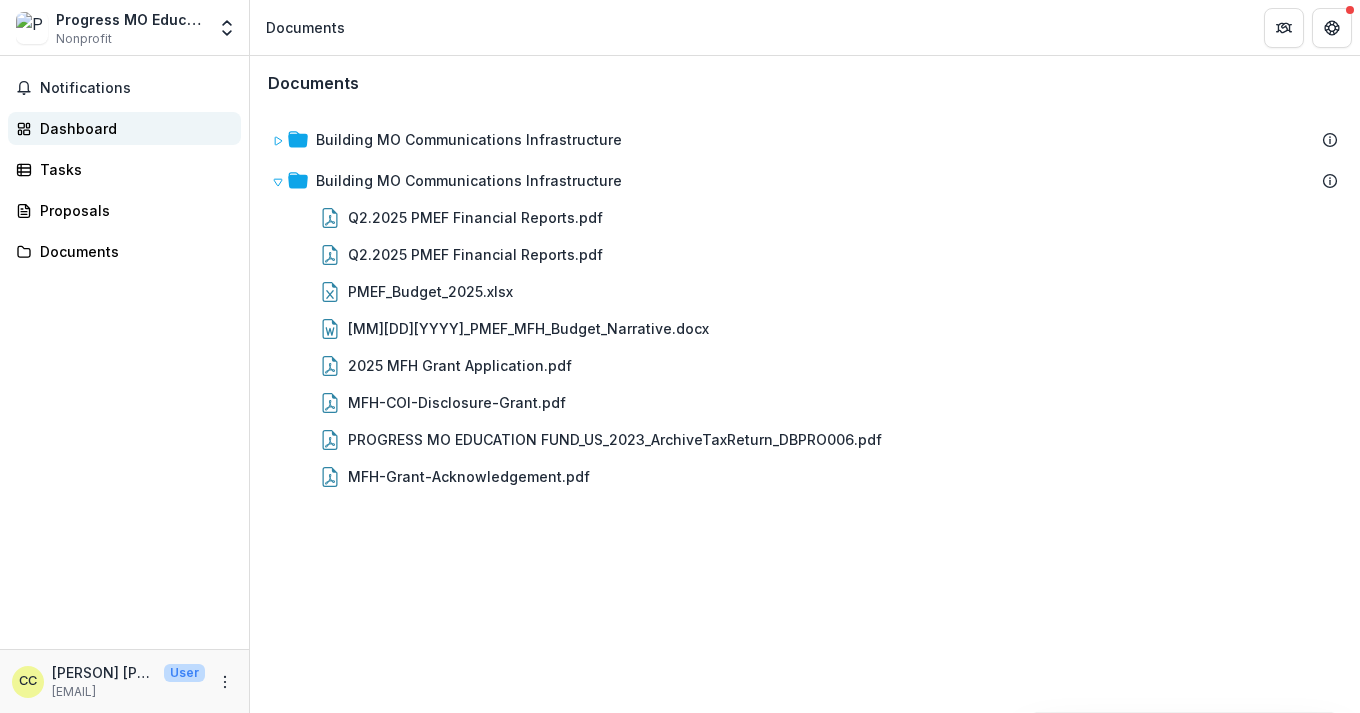 click on "Dashboard" at bounding box center [132, 128] 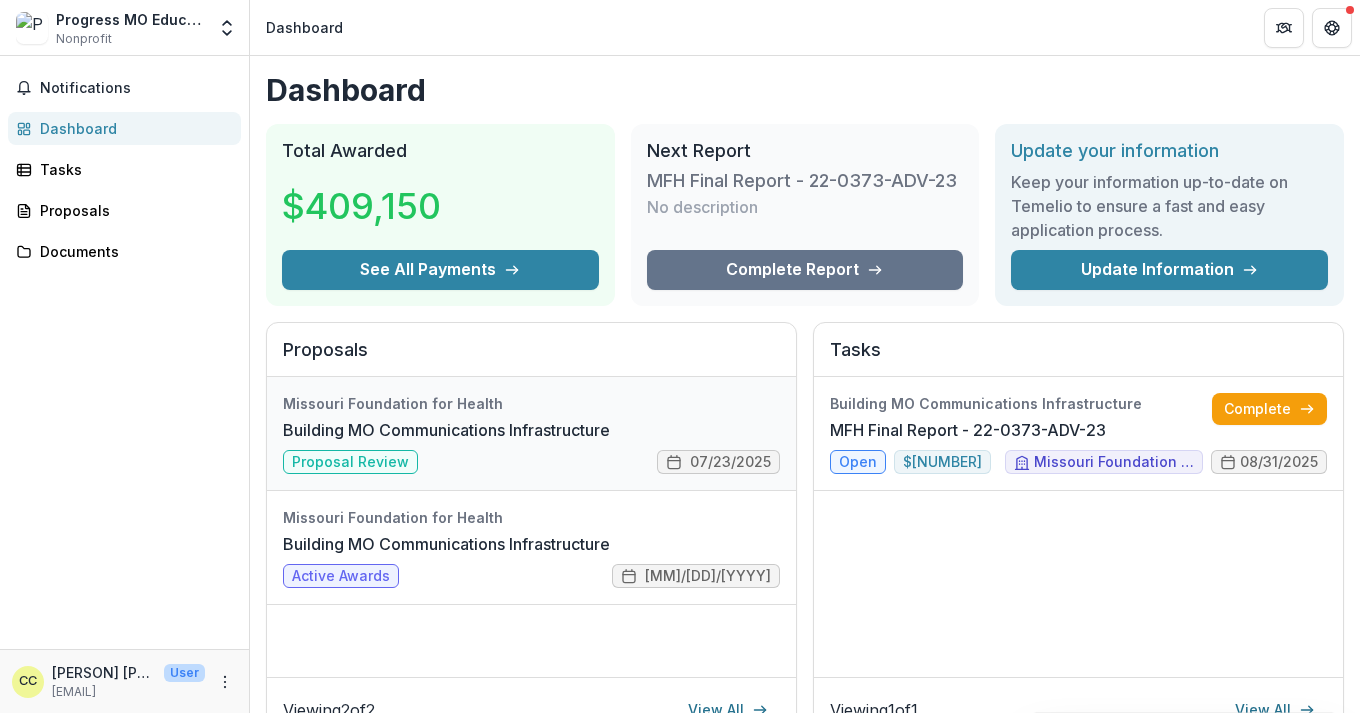 click on "Building MO Communications Infrastructure" at bounding box center (446, 430) 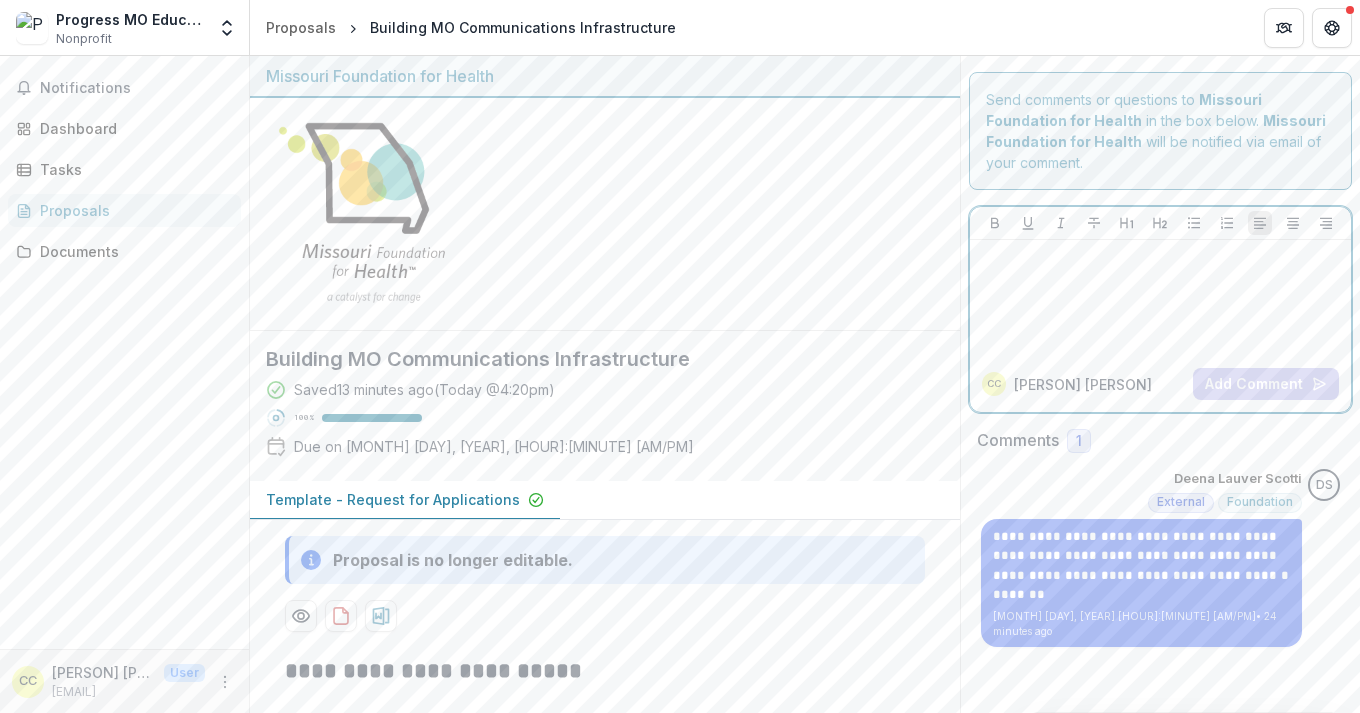 click at bounding box center (1160, 298) 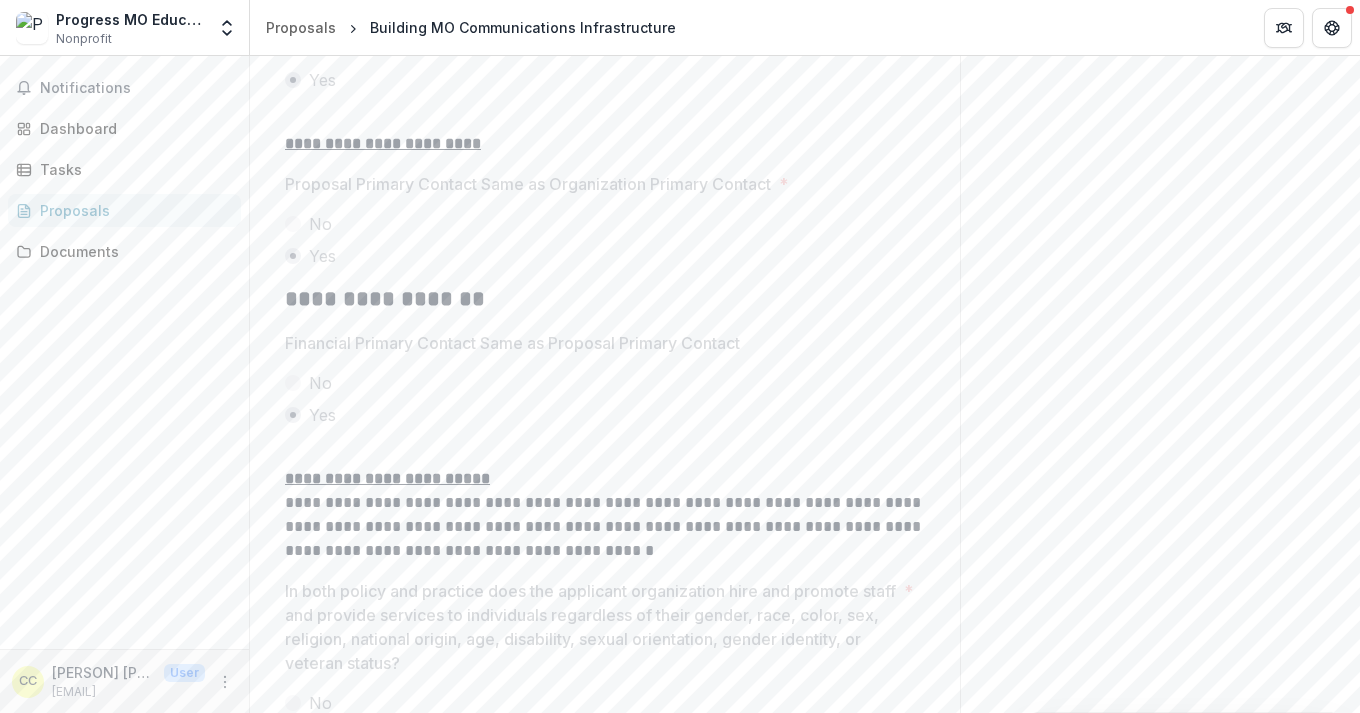 scroll, scrollTop: 3536, scrollLeft: 0, axis: vertical 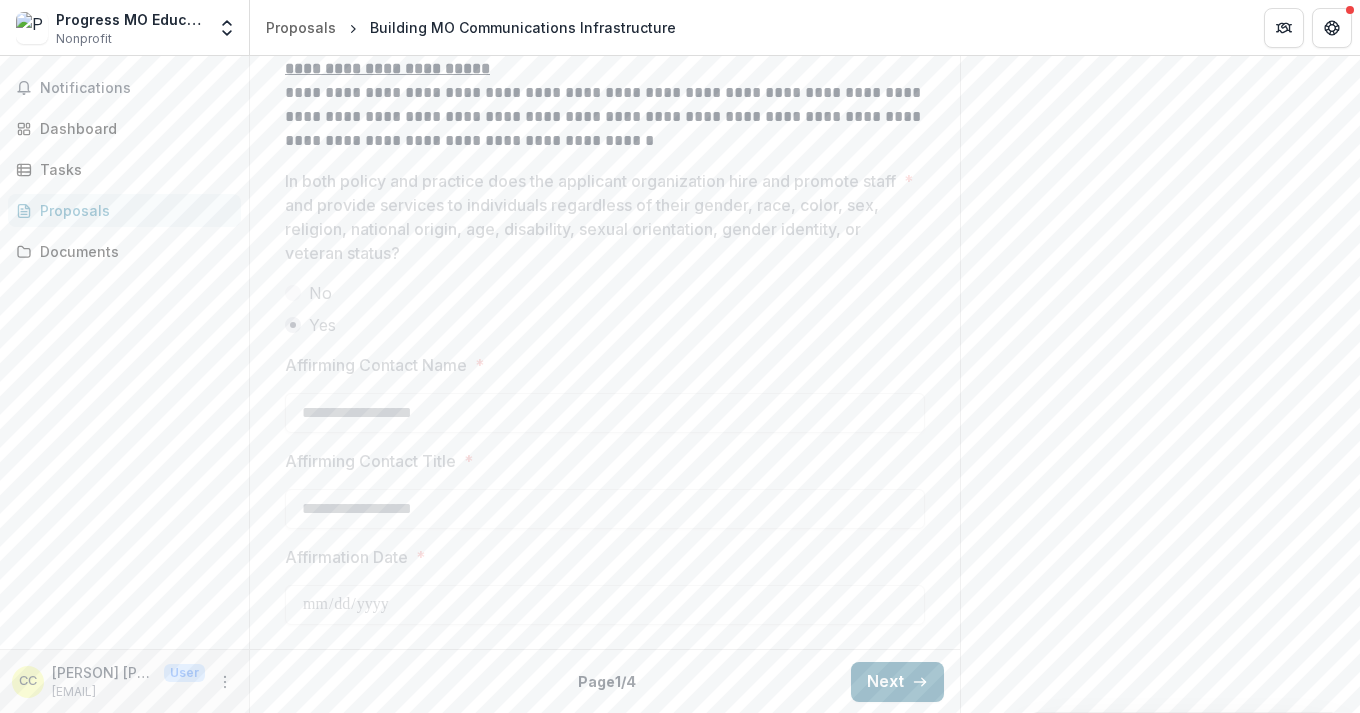 click on "Next" at bounding box center (897, 682) 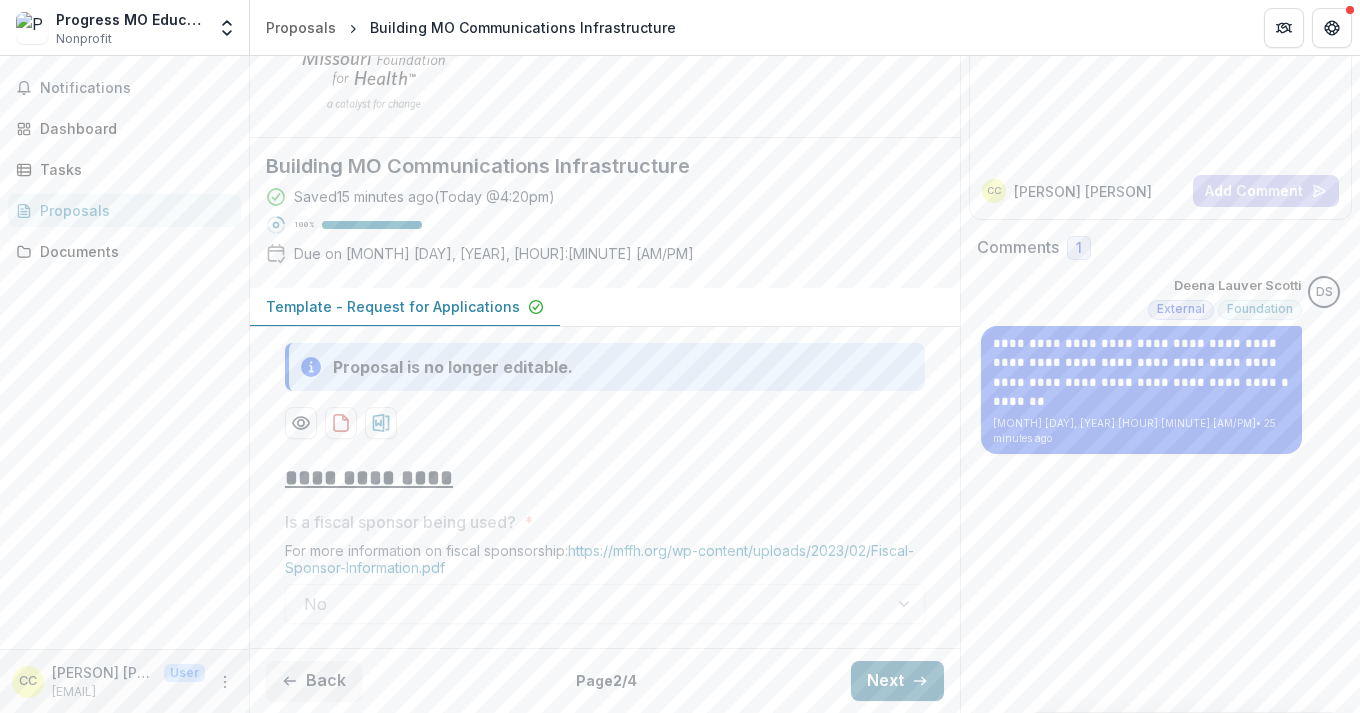click 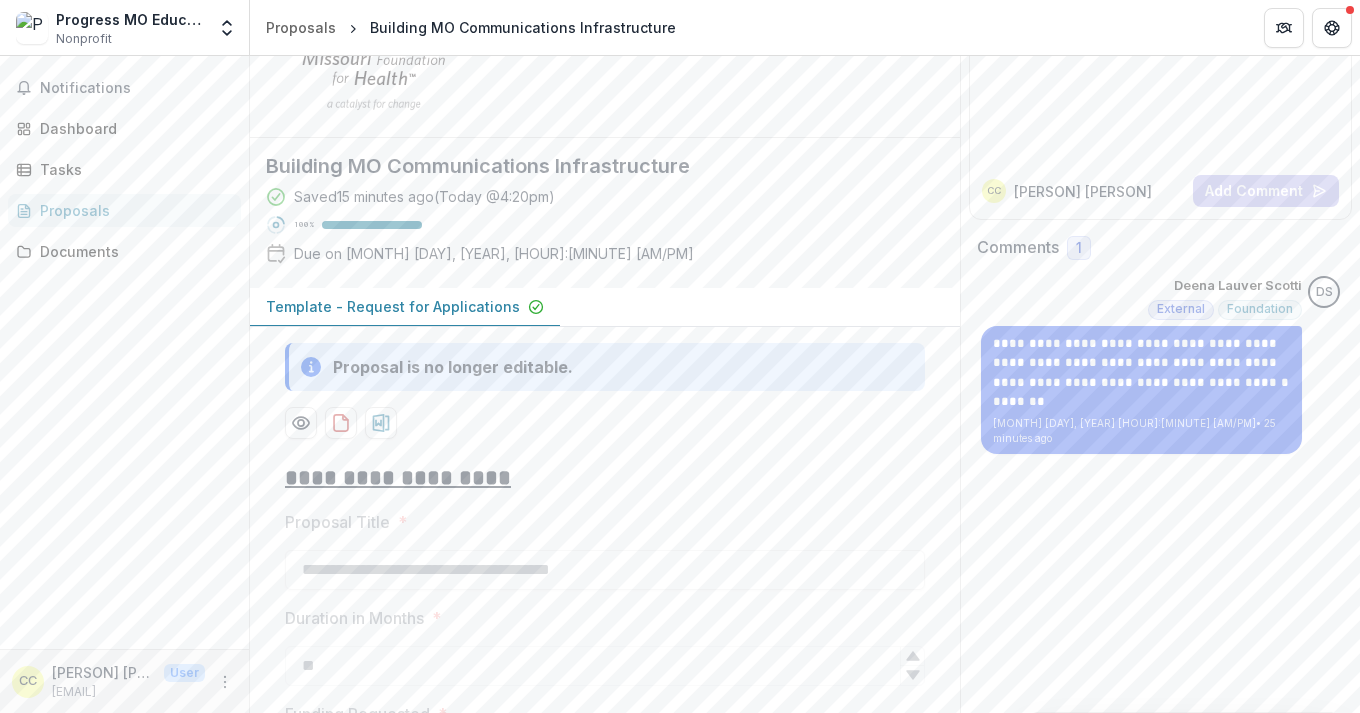 scroll, scrollTop: 1138, scrollLeft: 0, axis: vertical 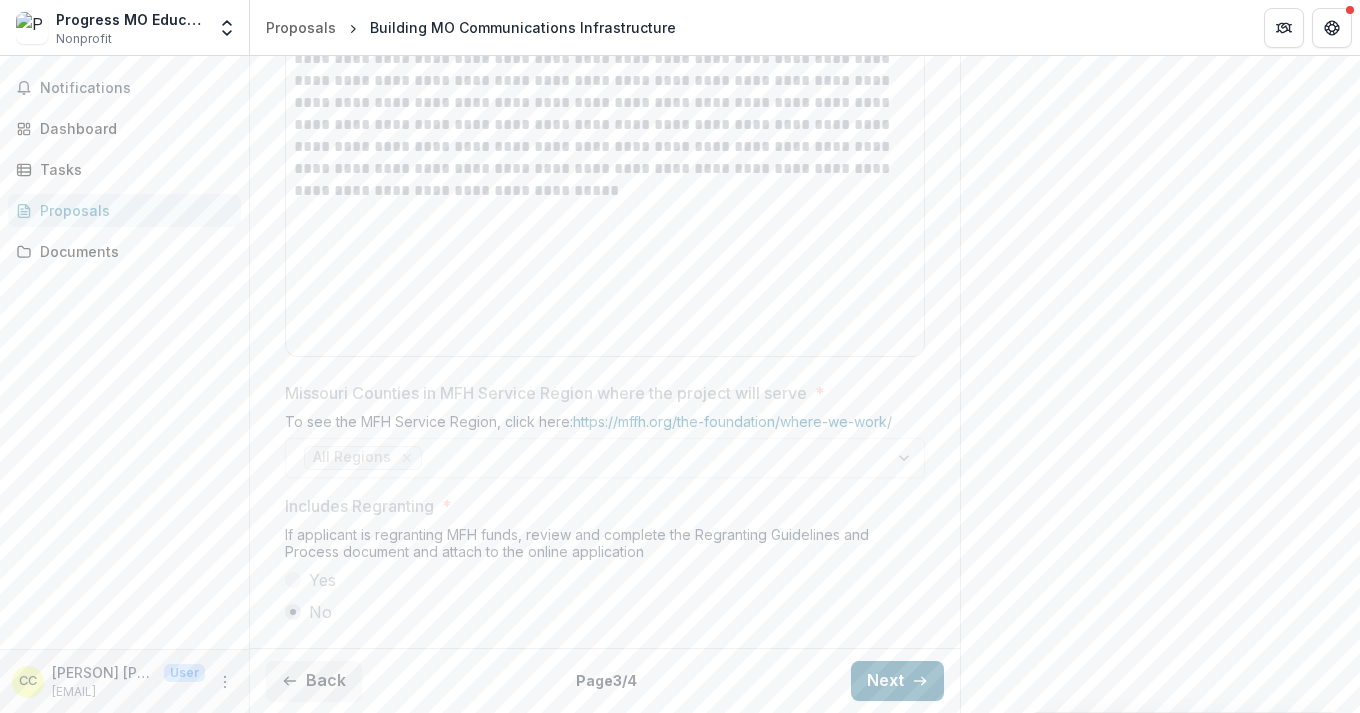 click on "Next" at bounding box center [897, 681] 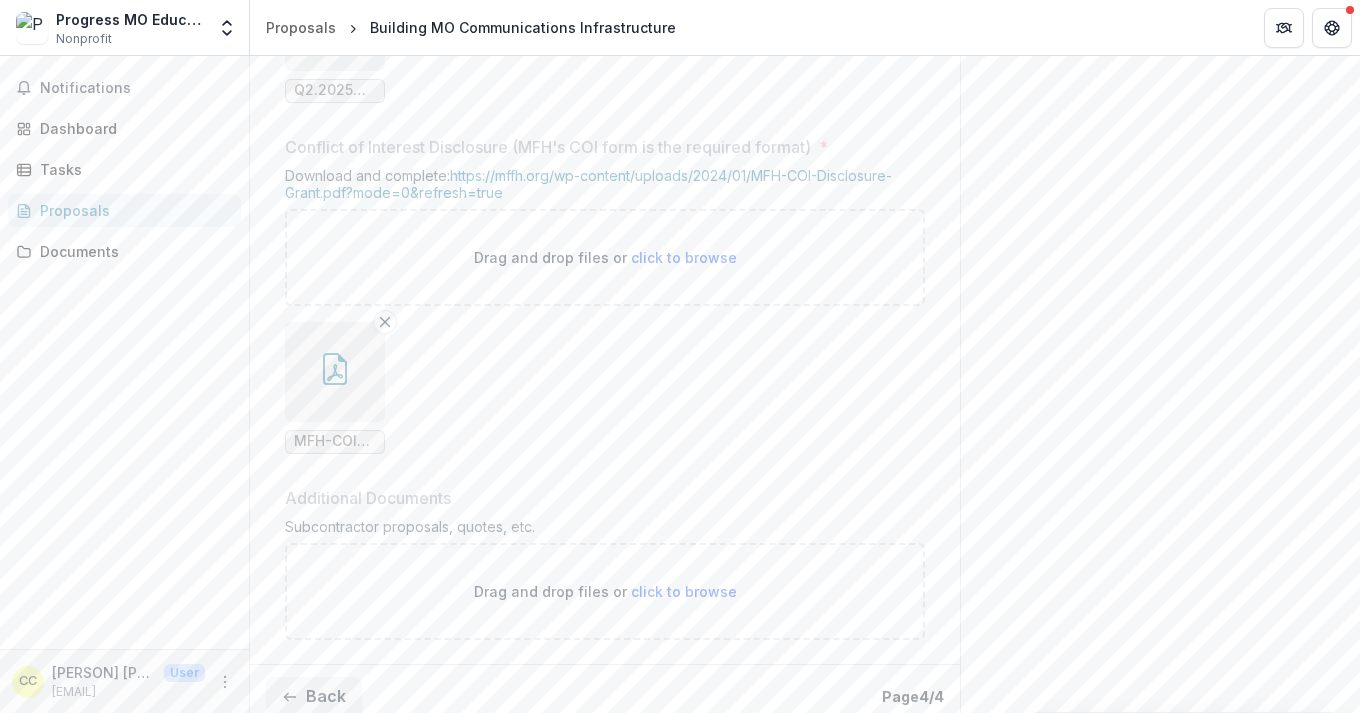 scroll, scrollTop: 3220, scrollLeft: 0, axis: vertical 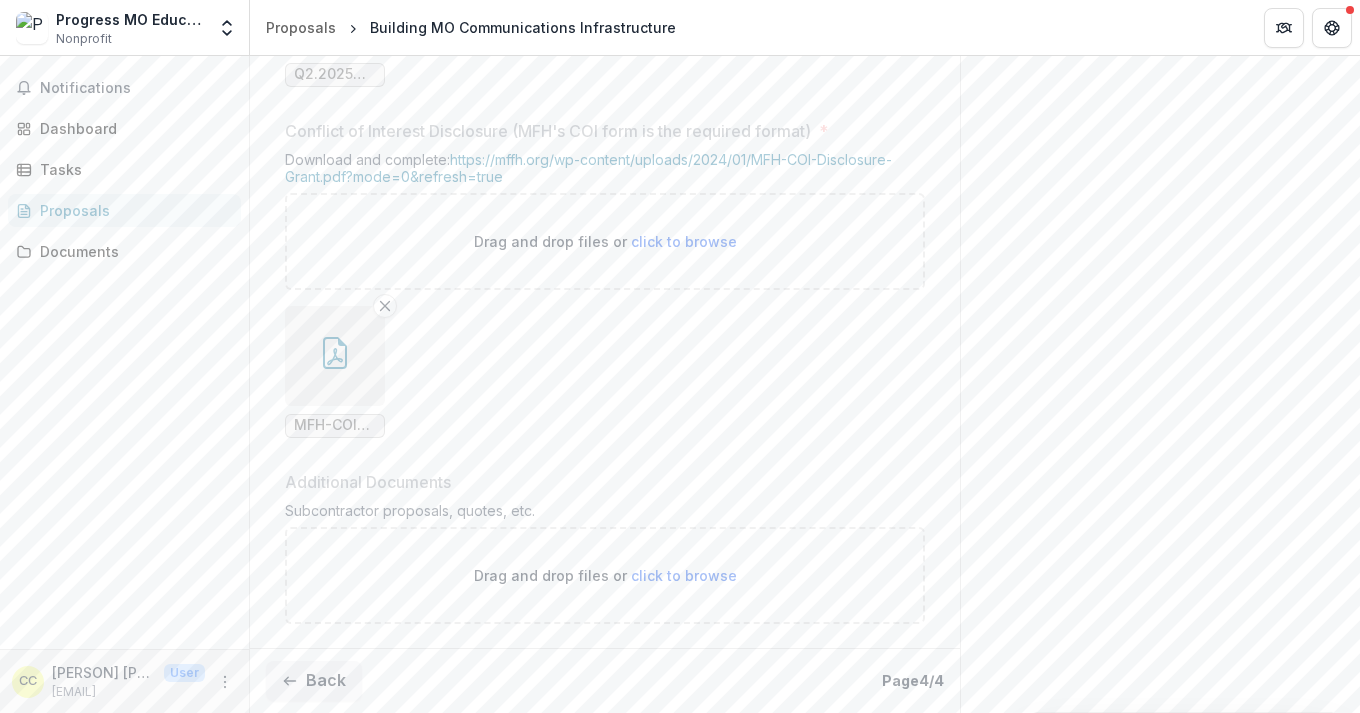 click on "click to browse" at bounding box center [684, 575] 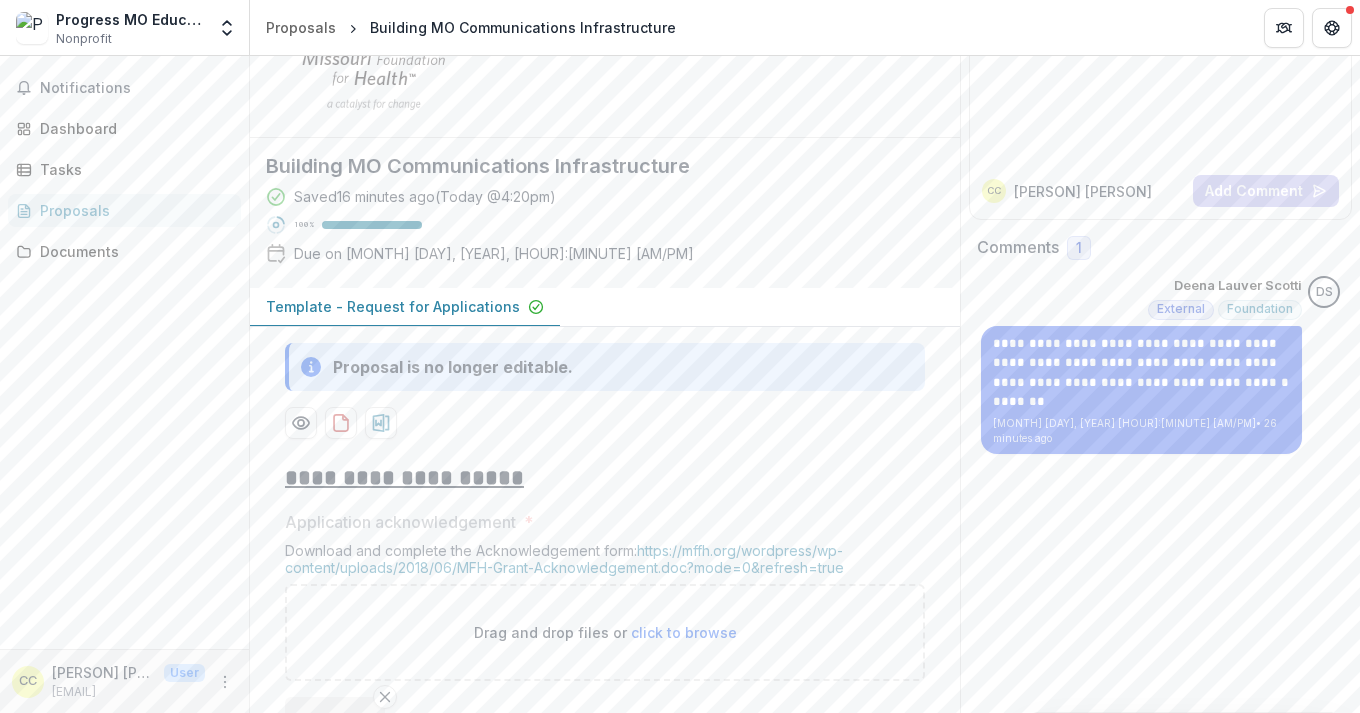 scroll, scrollTop: 0, scrollLeft: 0, axis: both 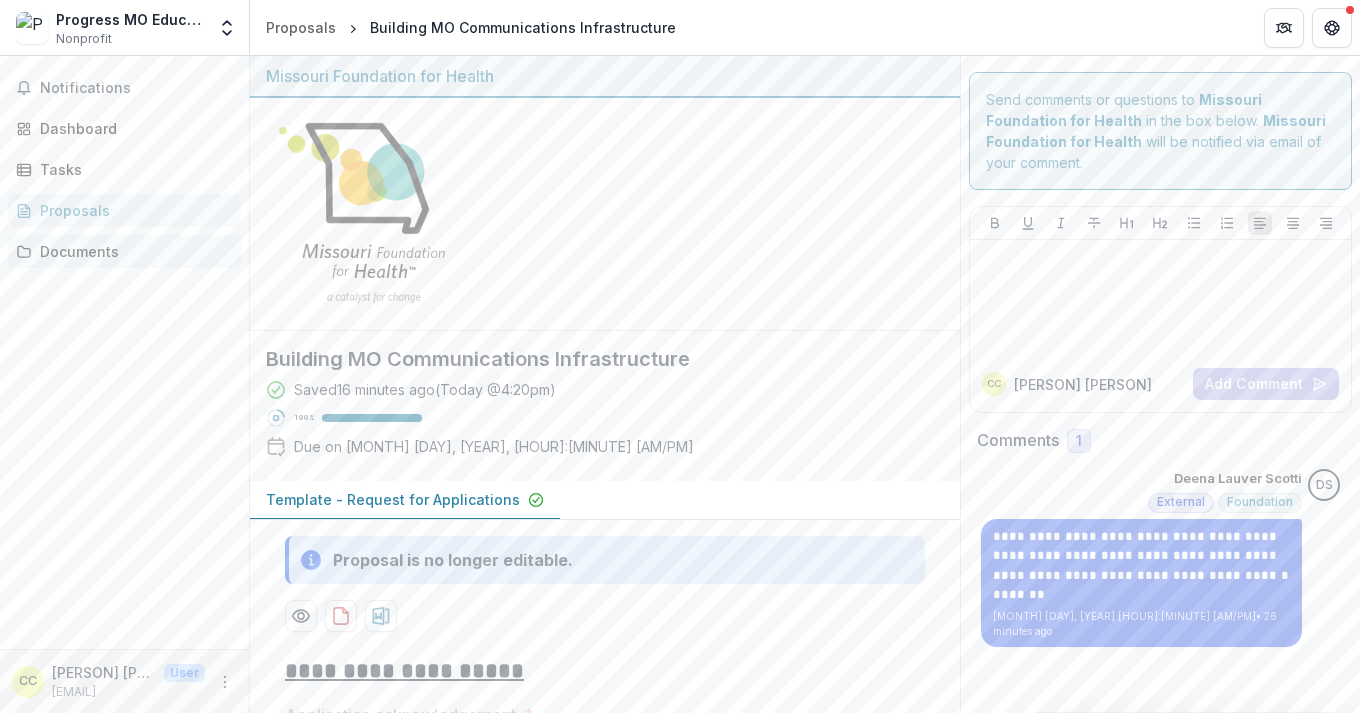 click on "Documents" at bounding box center (132, 251) 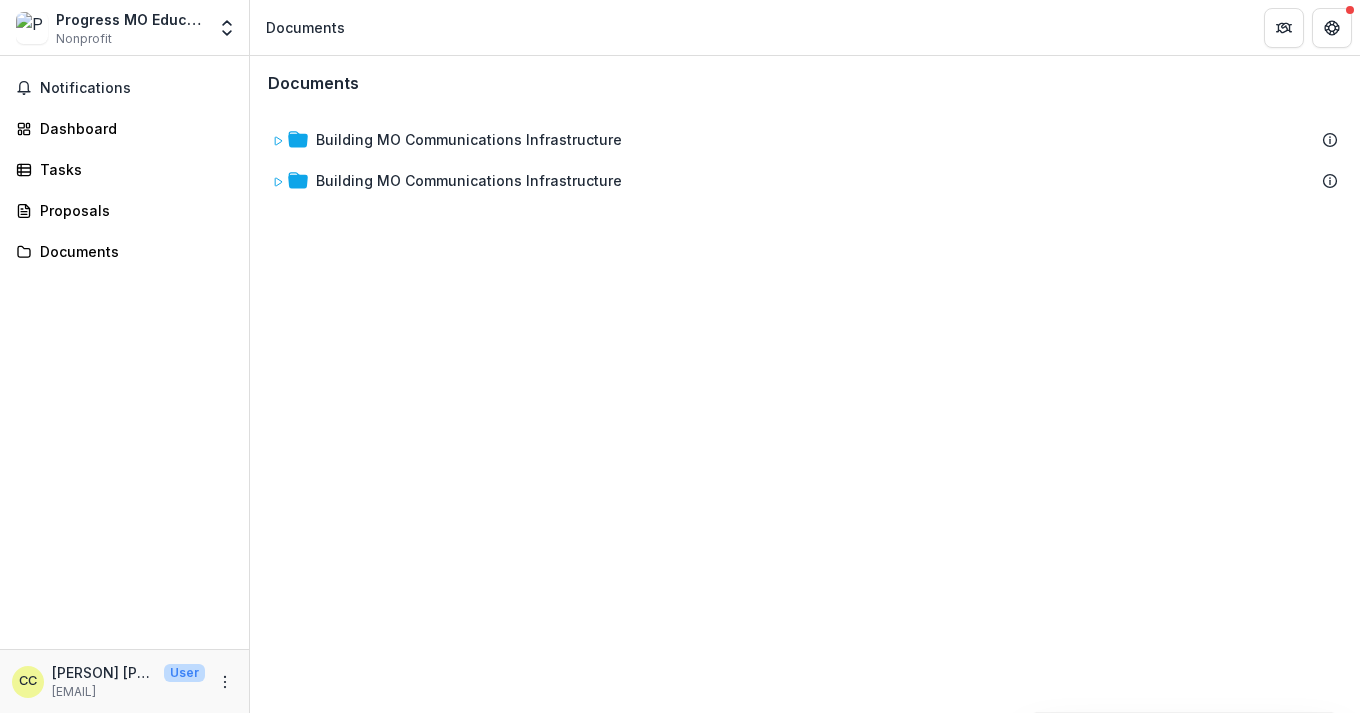 drag, startPoint x: 1278, startPoint y: 25, endPoint x: 1278, endPoint y: 70, distance: 45 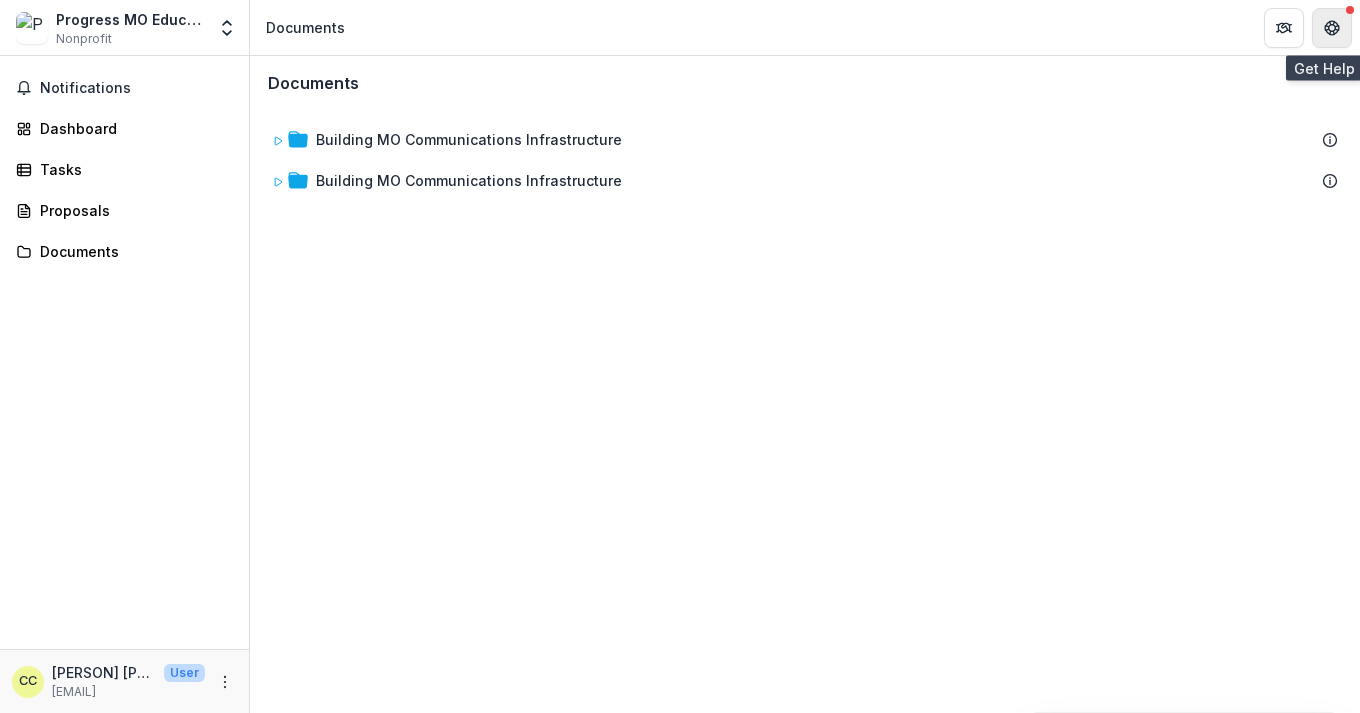 click at bounding box center (1332, 28) 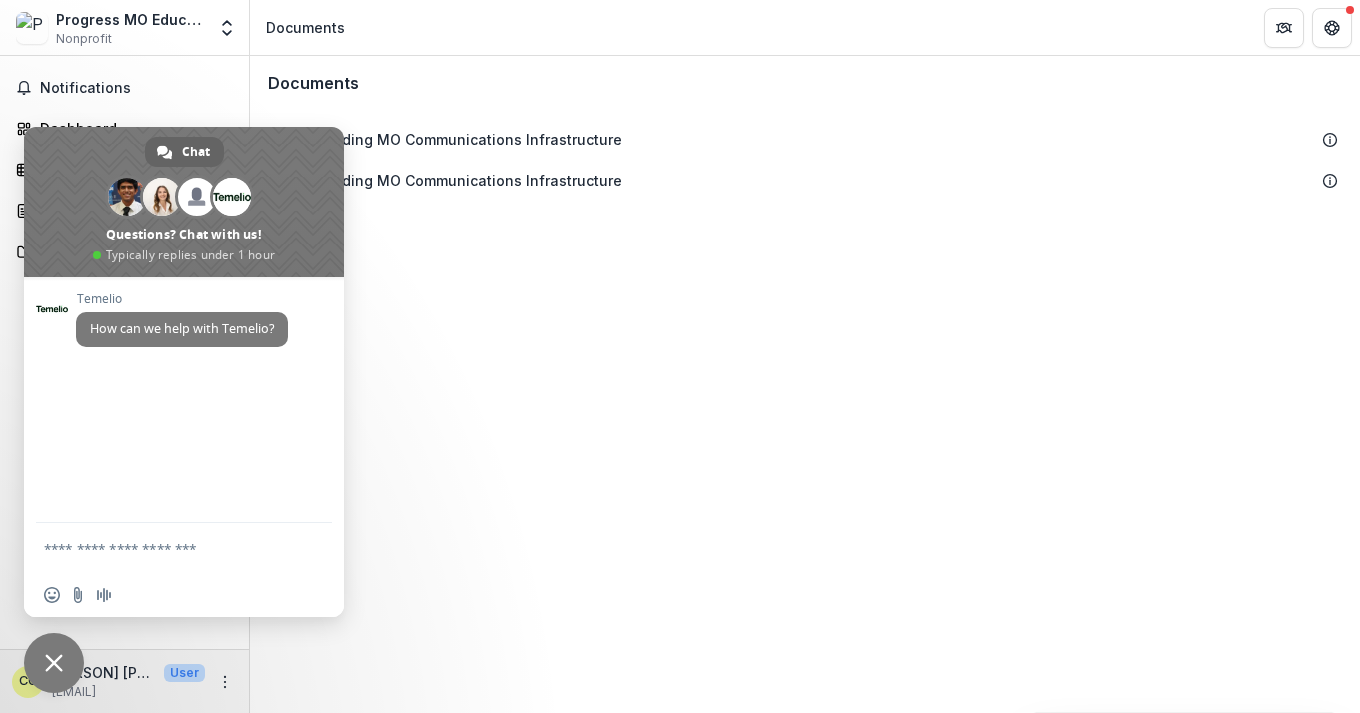 click at bounding box center (164, 548) 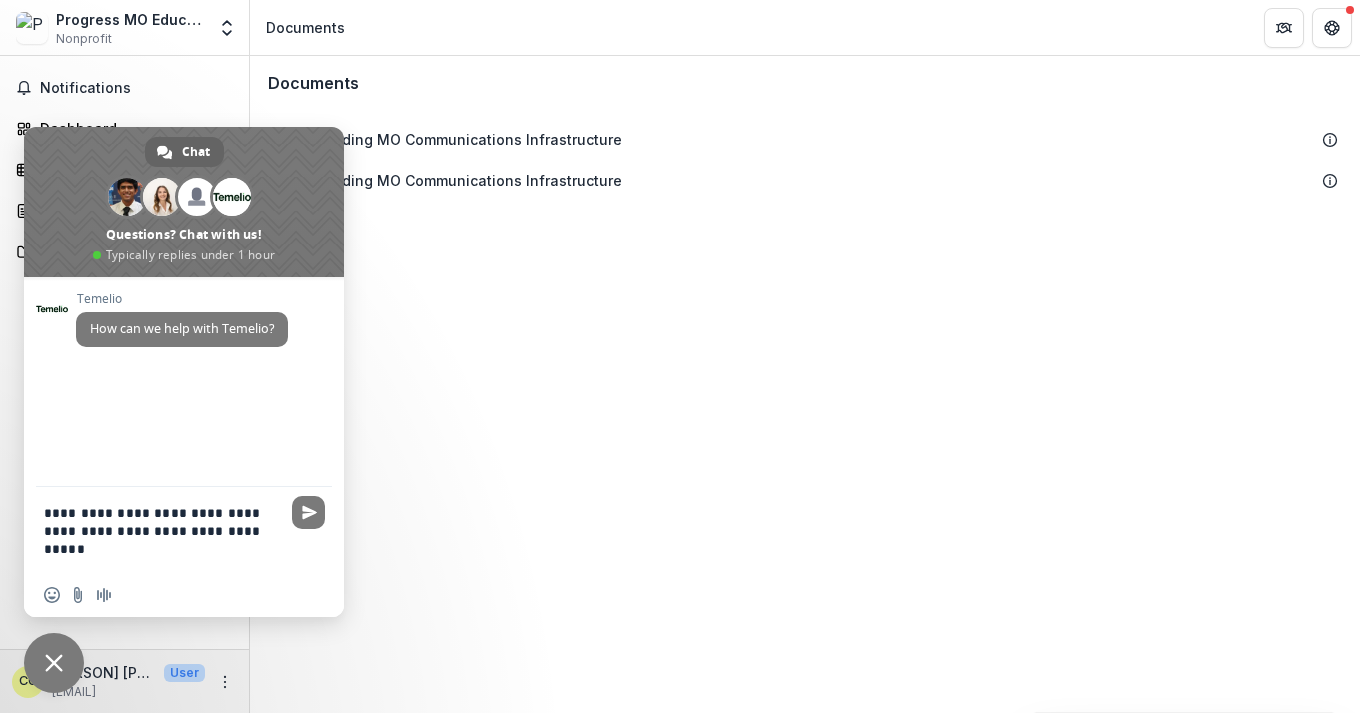 type on "**********" 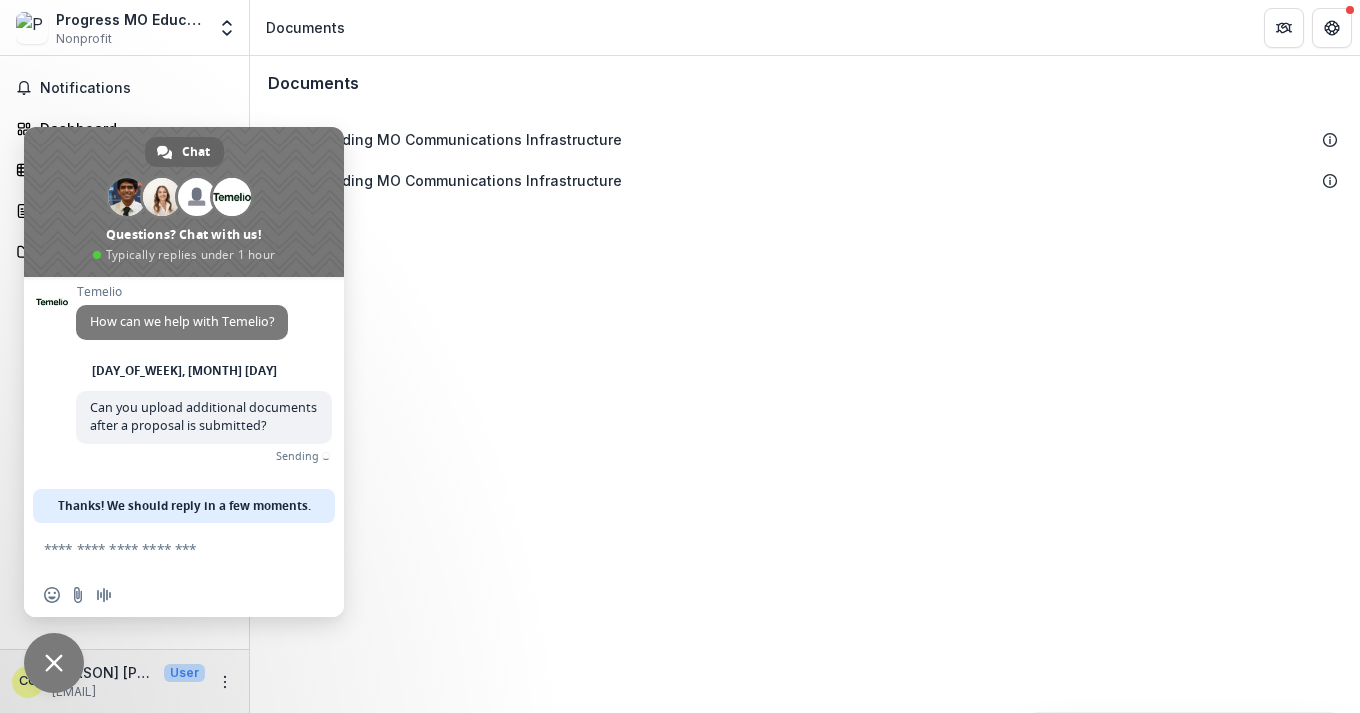 scroll, scrollTop: 0, scrollLeft: 0, axis: both 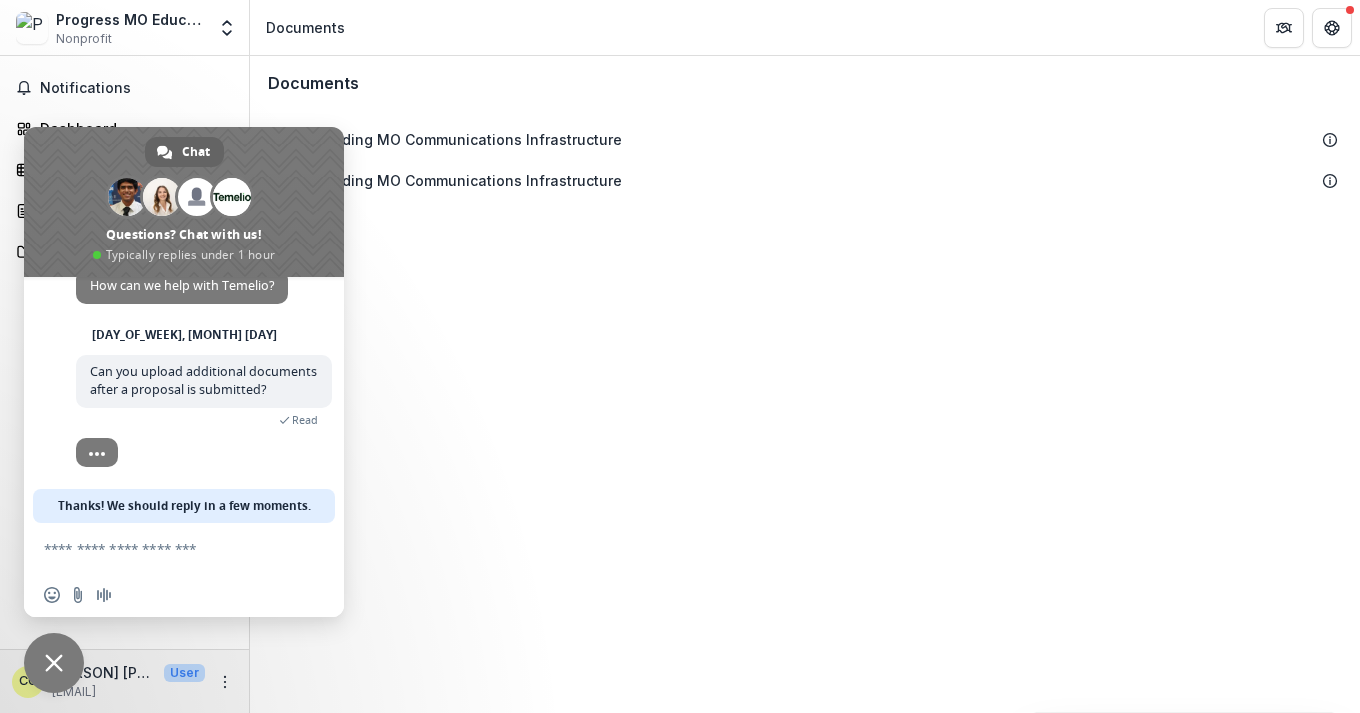click on "Documents Building MO Communications Infrastructure Building MO Communications Infrastructure
To pick up a draggable item, press the space bar.
While dragging, use the arrow keys to move the item.
Press space again to drop the item in its new position, or press escape to cancel." at bounding box center [805, 384] 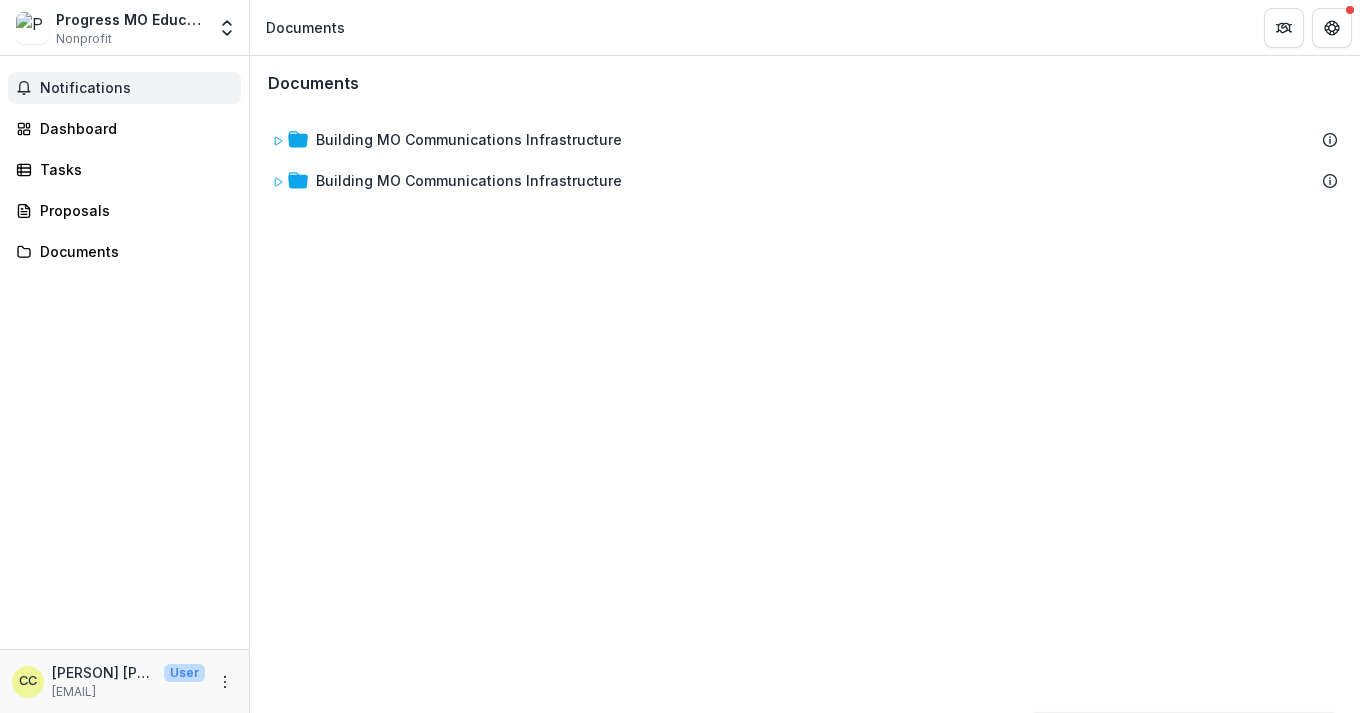 click on "Notifications" at bounding box center [136, 88] 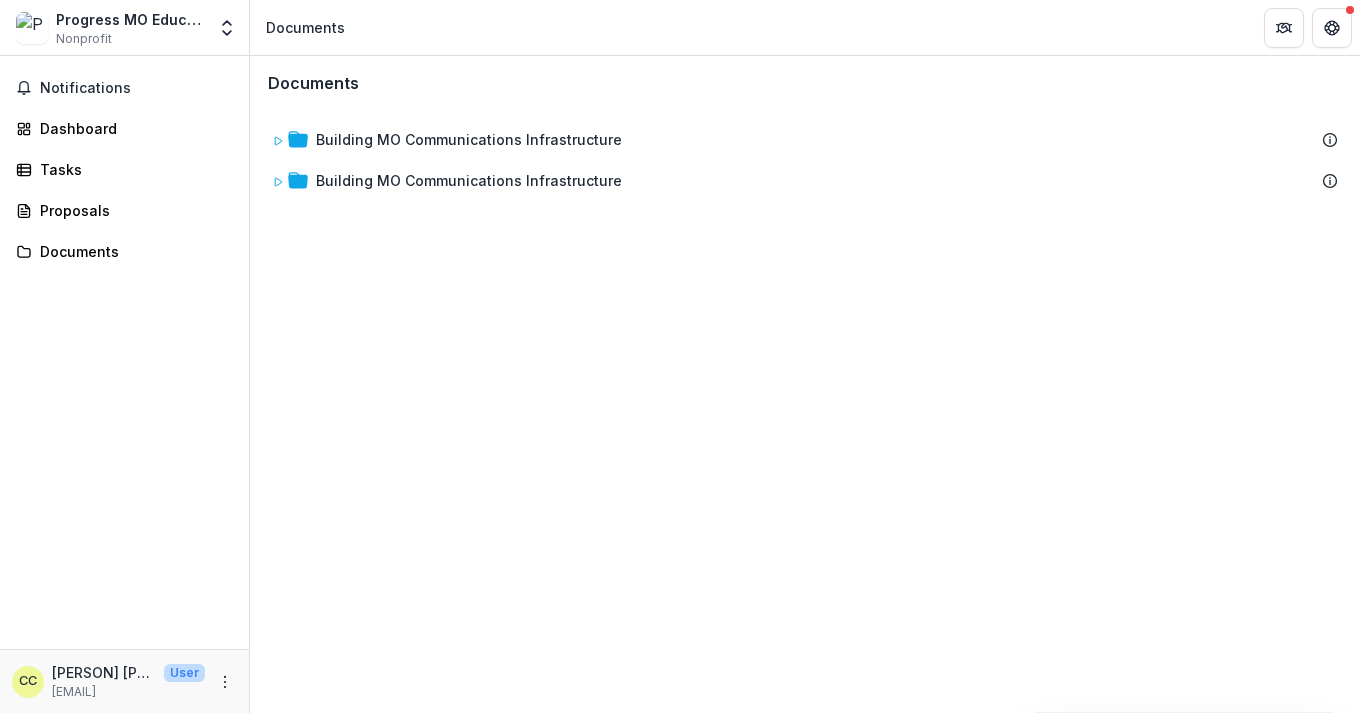 click on "Documents Building MO Communications Infrastructure Building MO Communications Infrastructure
To pick up a draggable item, press the space bar.
While dragging, use the arrow keys to move the item.
Press space again to drop the item in its new position, or press escape to cancel." at bounding box center [805, 384] 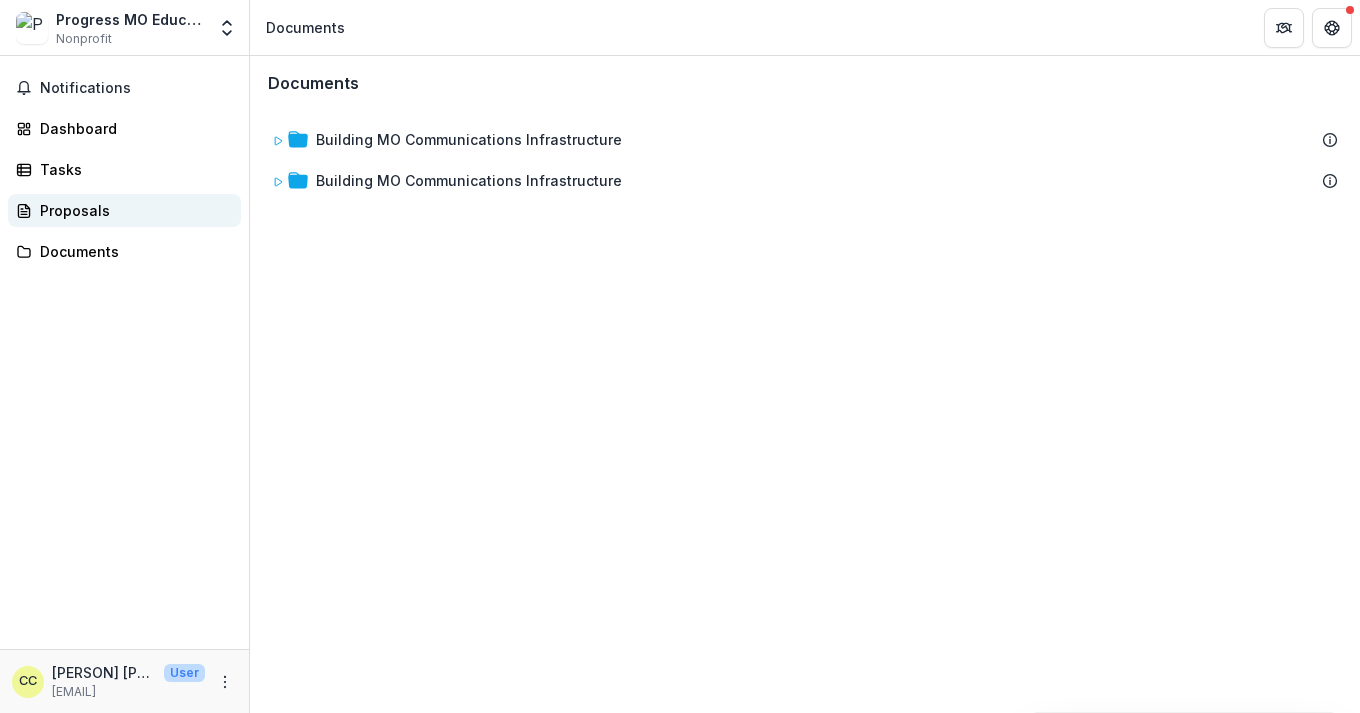 click on "Proposals" at bounding box center (124, 210) 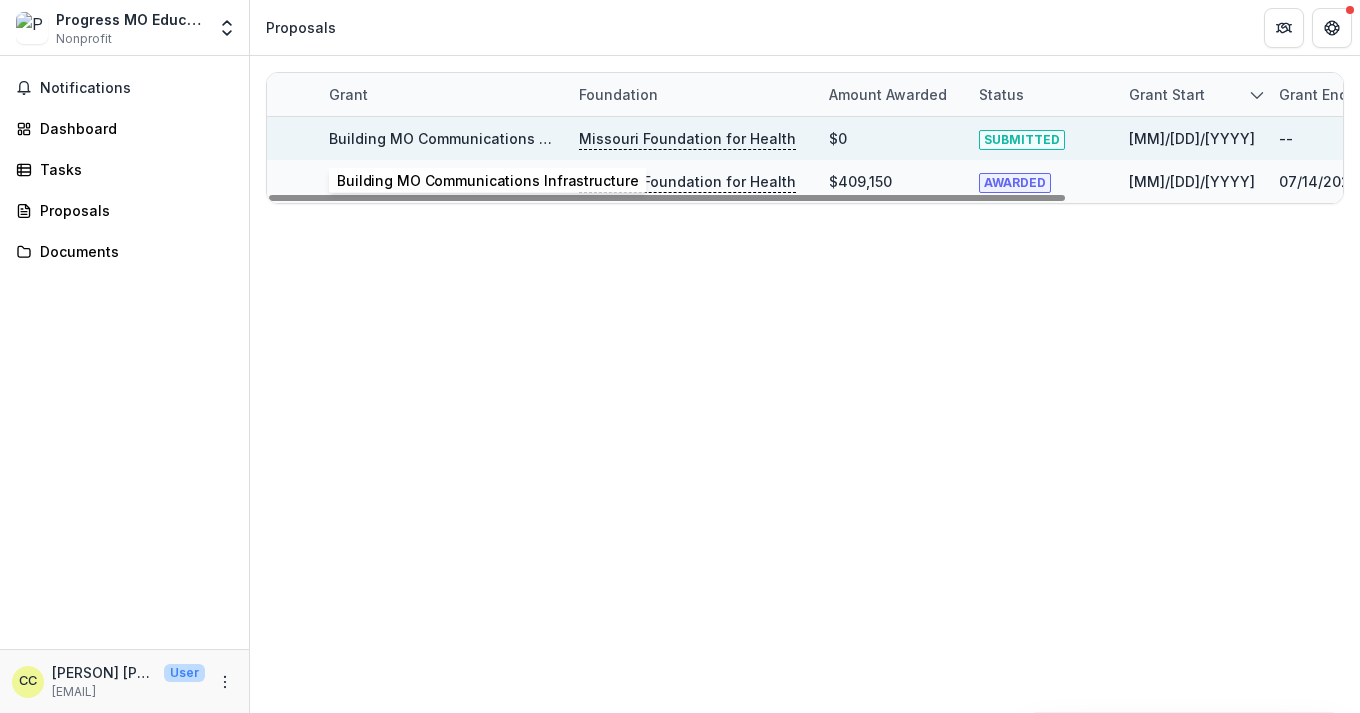 click on "Building MO Communications Infrastructure" at bounding box center (482, 138) 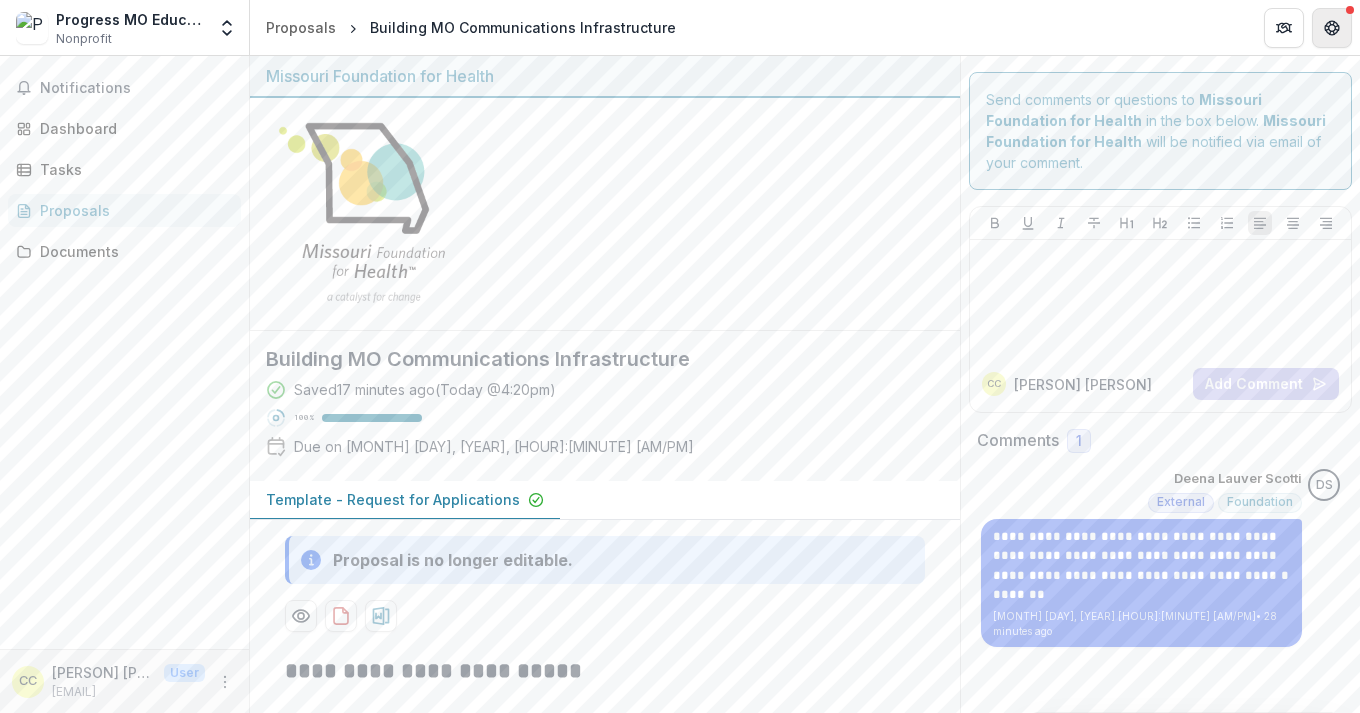 click at bounding box center (1332, 28) 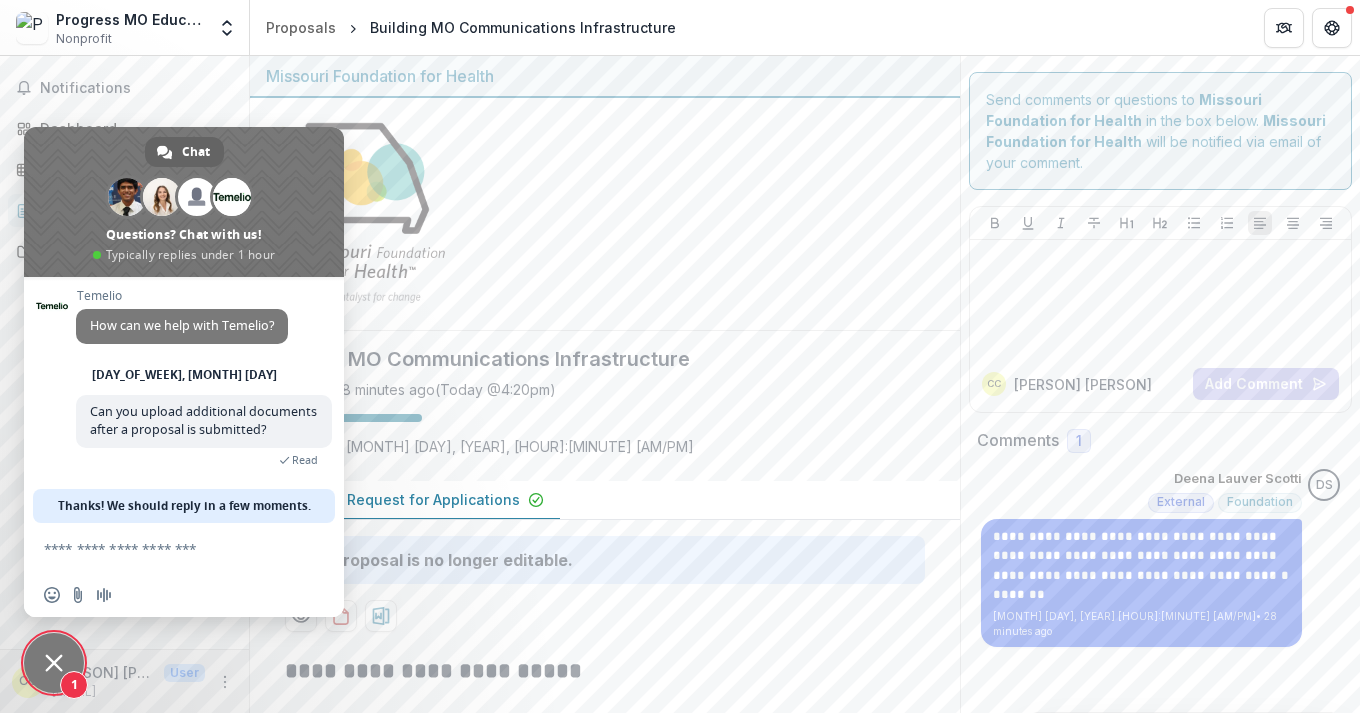 scroll, scrollTop: 114, scrollLeft: 0, axis: vertical 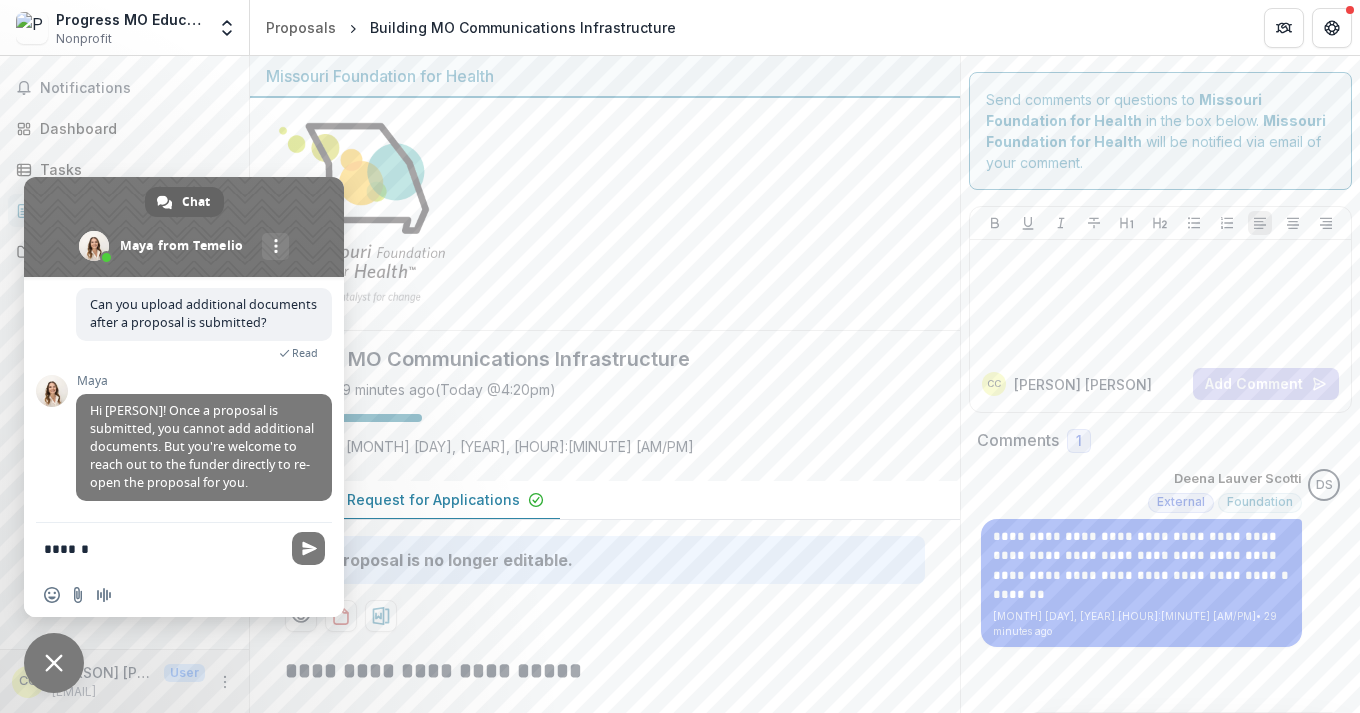 type on "*******" 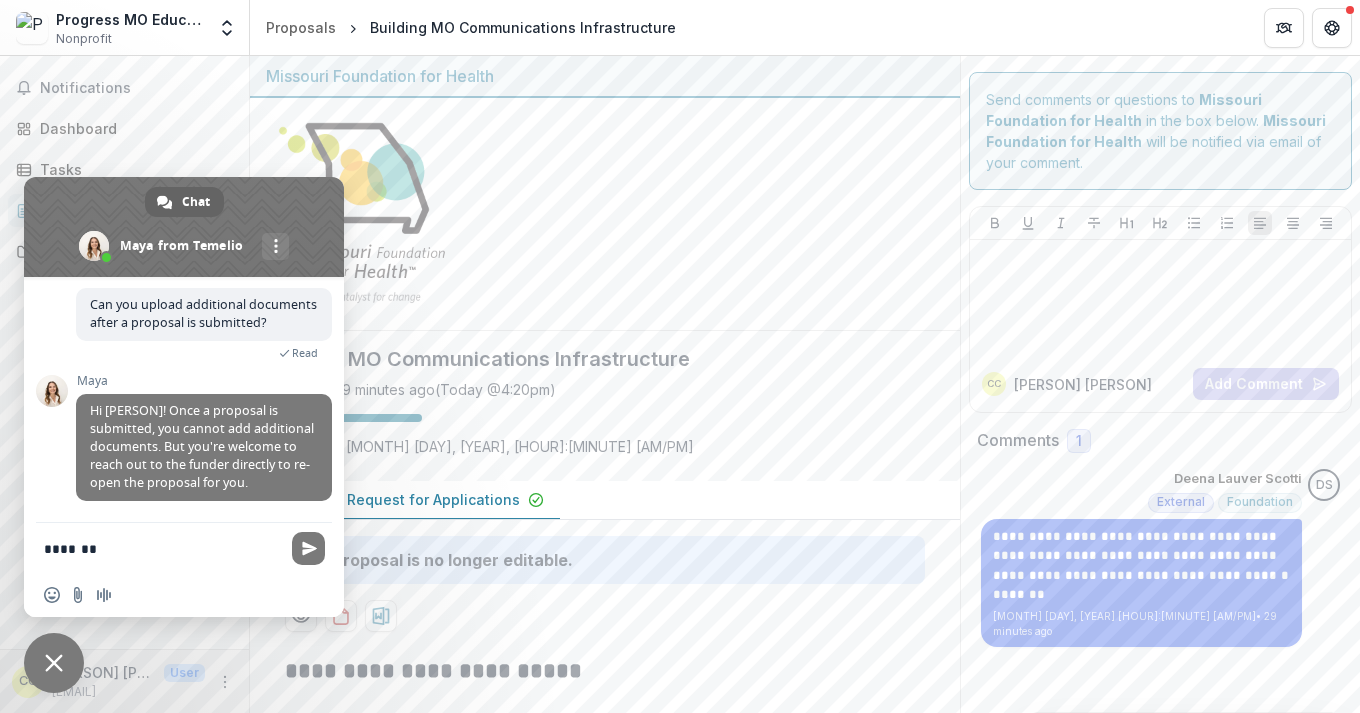 type 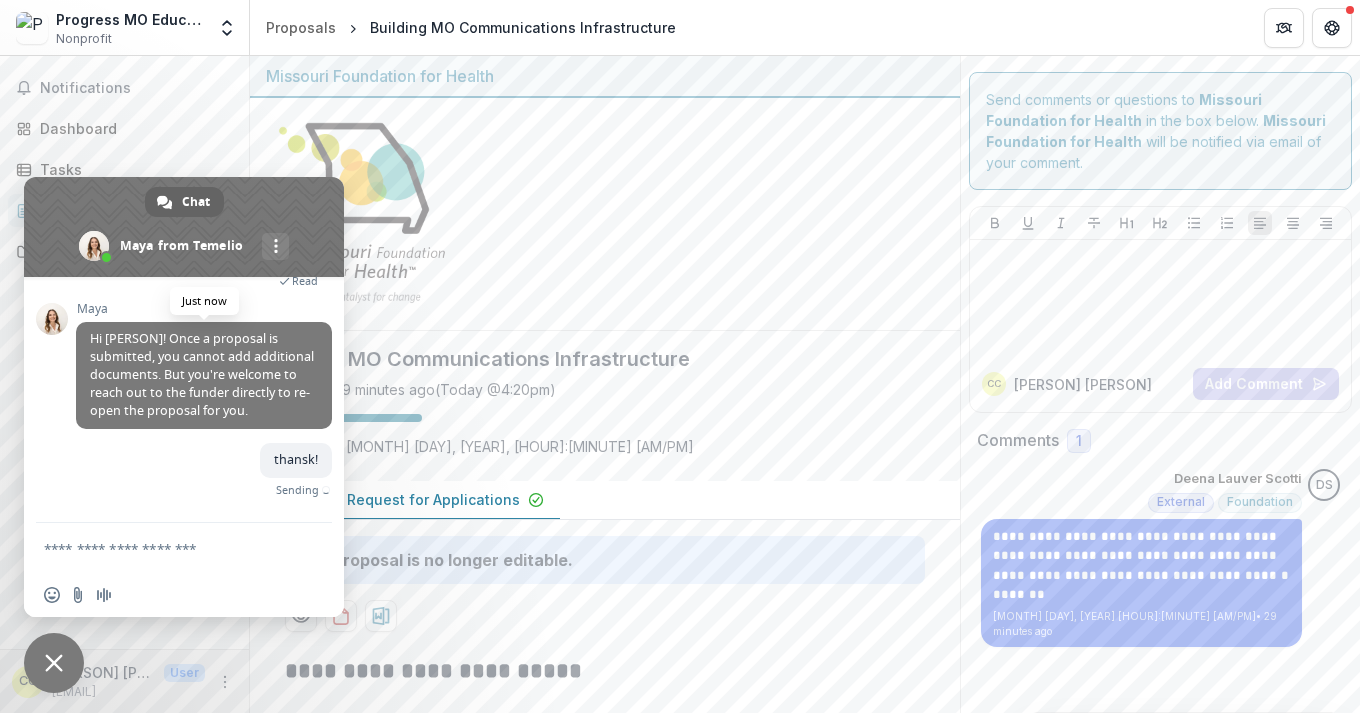 scroll, scrollTop: 163, scrollLeft: 0, axis: vertical 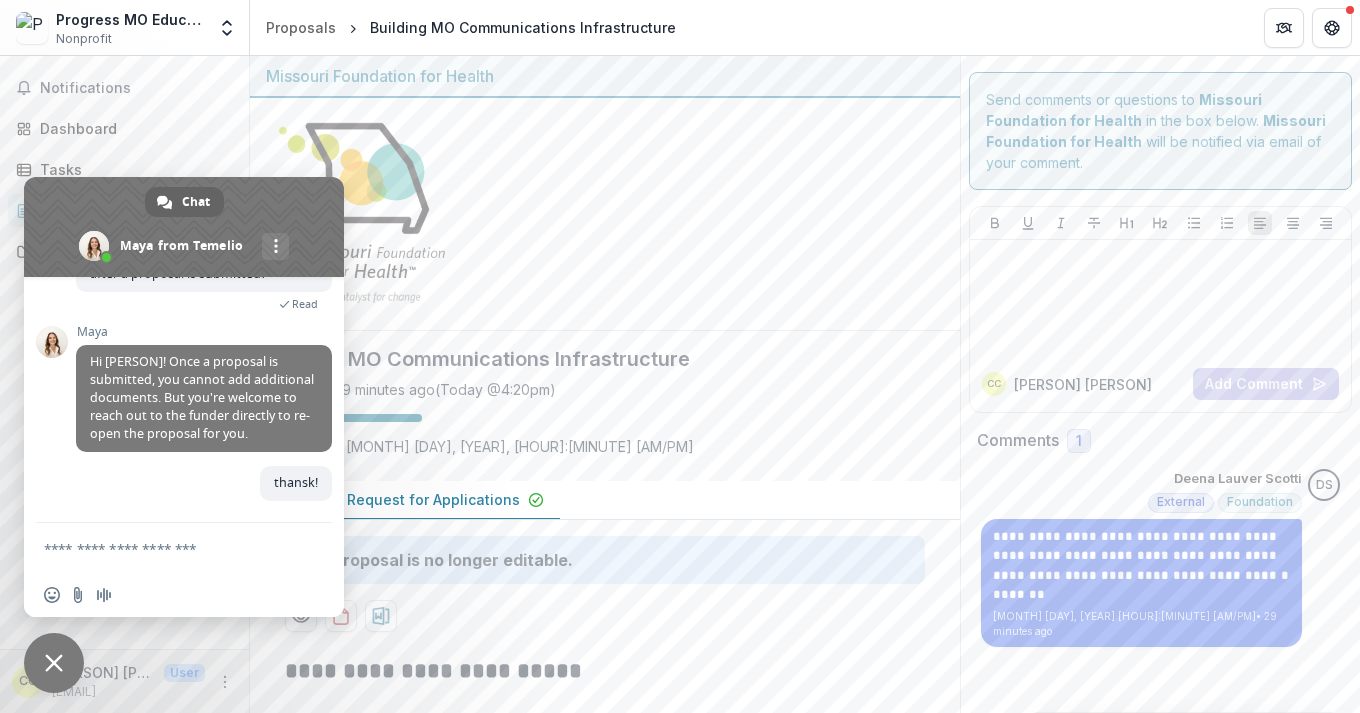 click at bounding box center (54, 663) 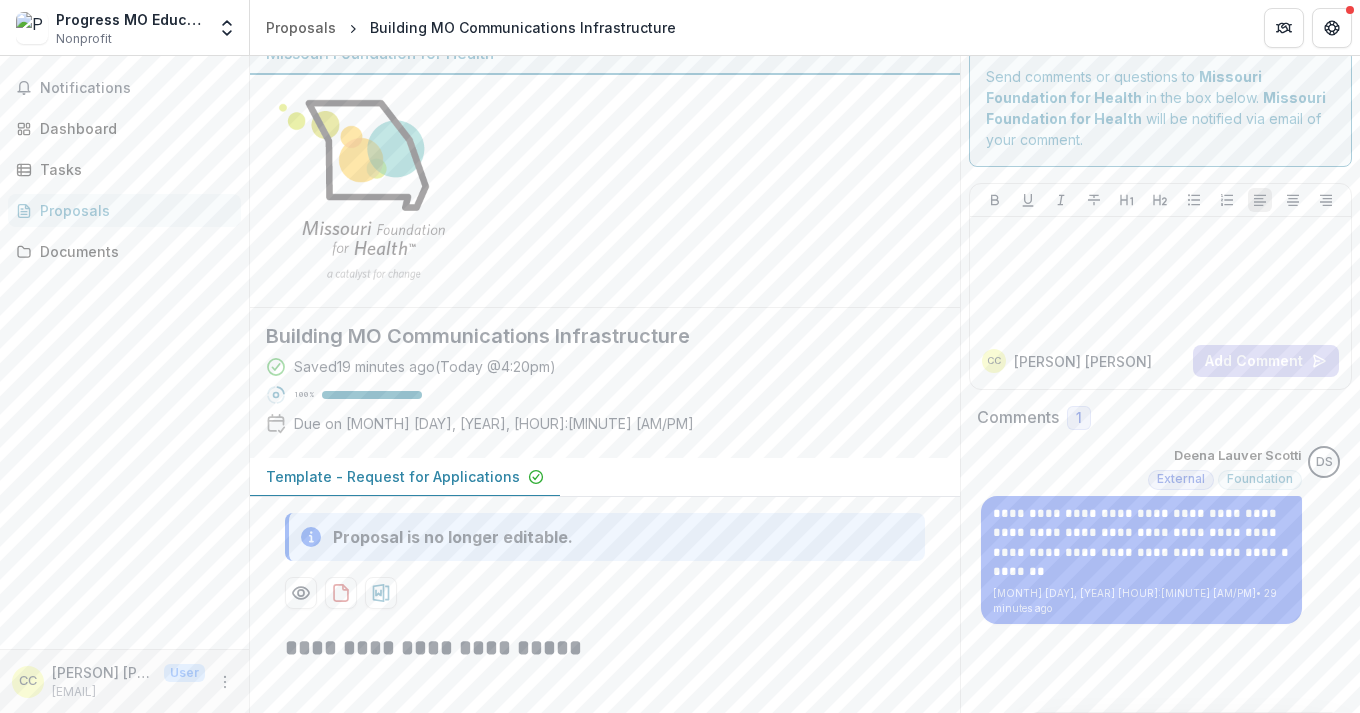 scroll, scrollTop: 0, scrollLeft: 0, axis: both 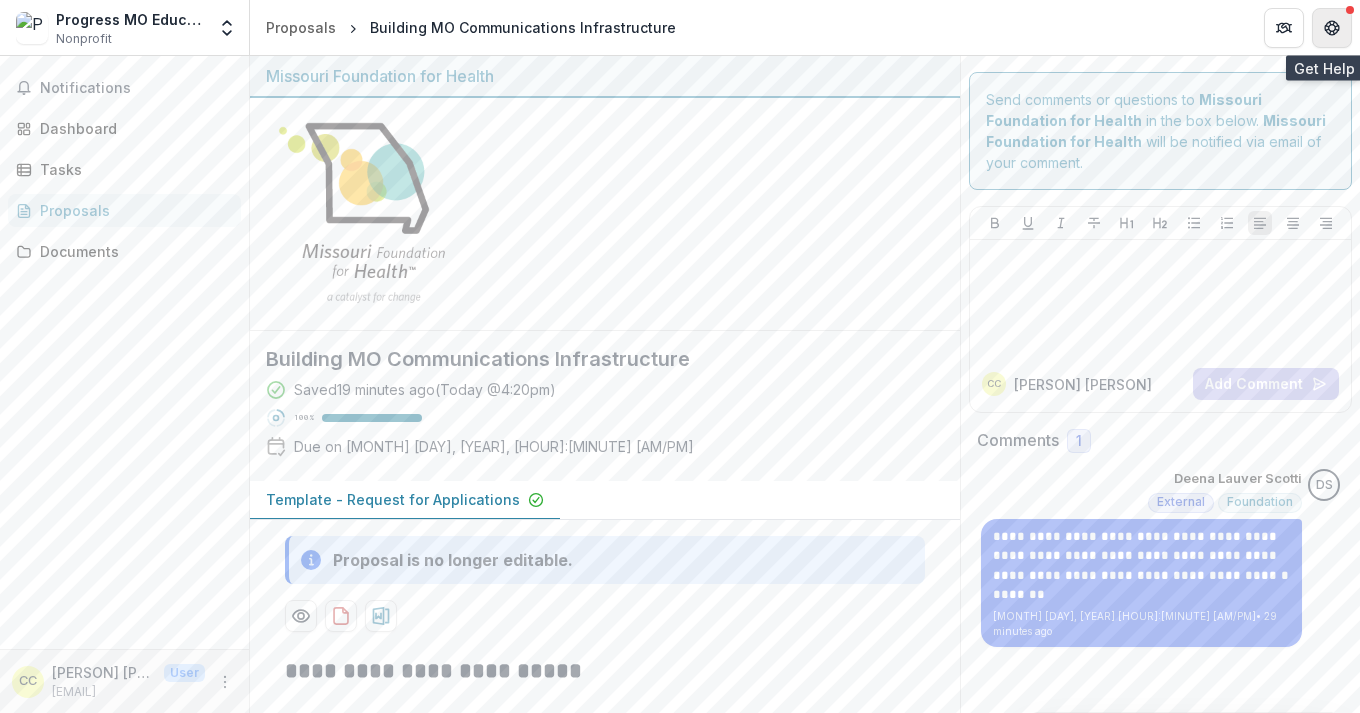 click 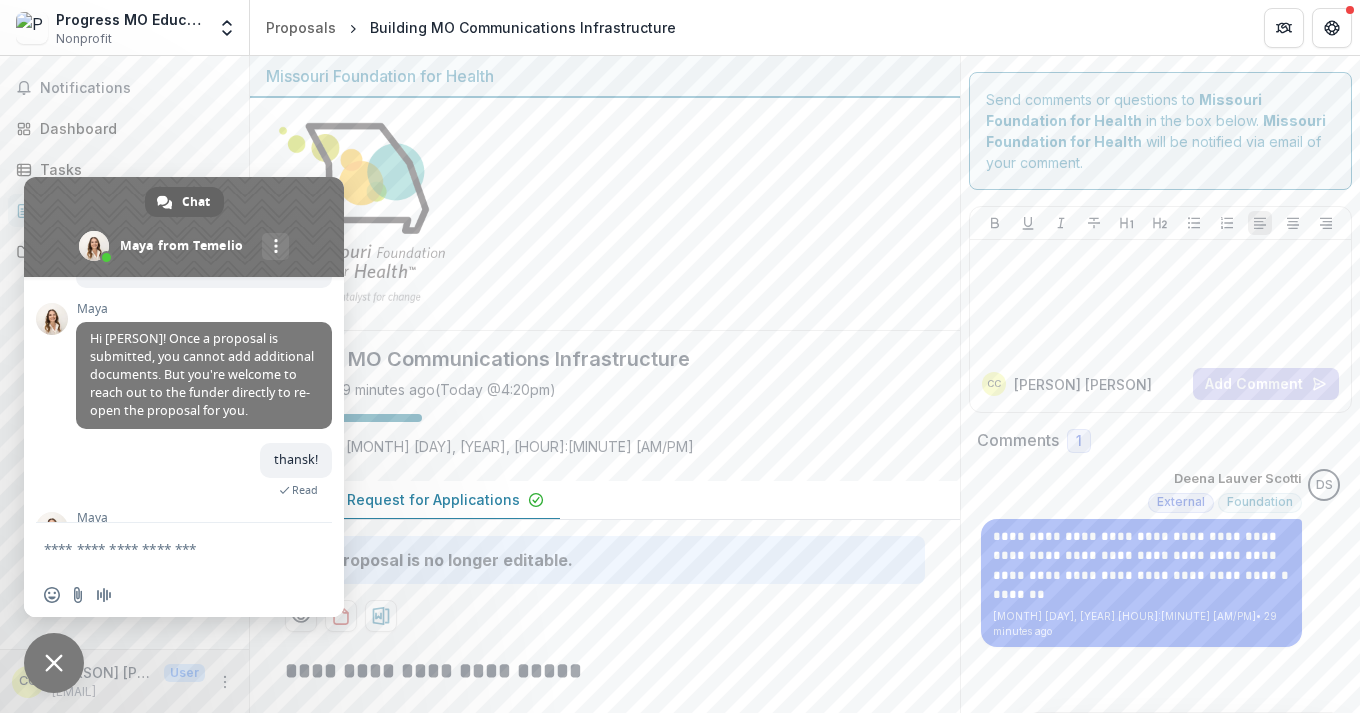 scroll, scrollTop: 233, scrollLeft: 0, axis: vertical 